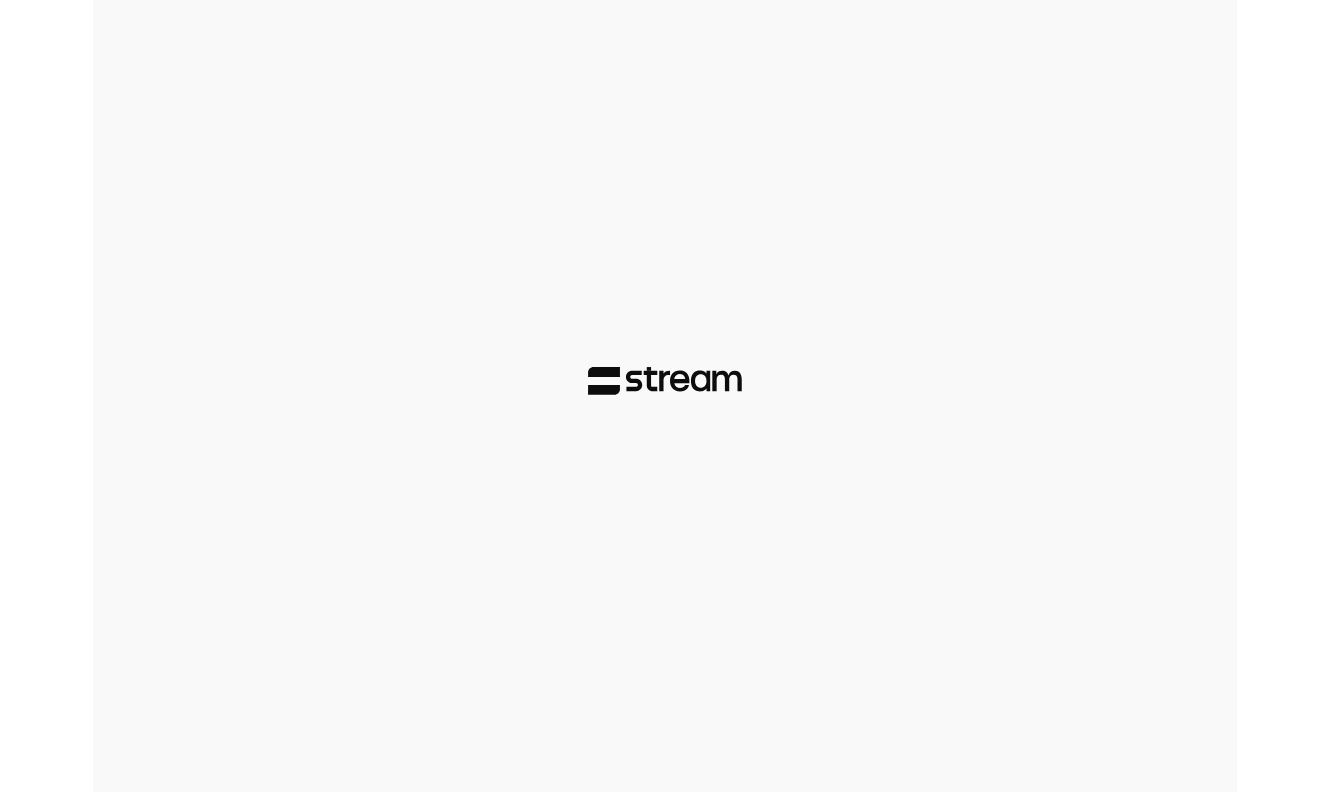 scroll, scrollTop: 0, scrollLeft: 0, axis: both 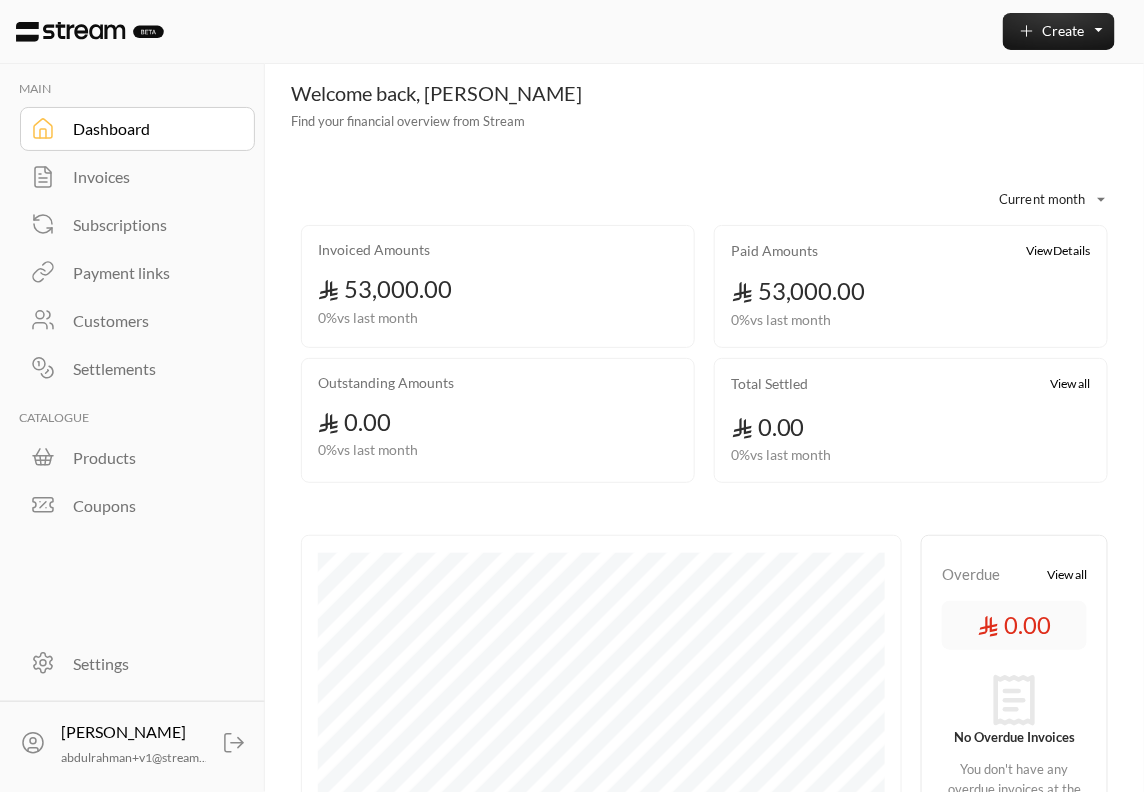 click on "Welcome back, [PERSON_NAME] Find your financial overview from Stream" at bounding box center [704, 113] 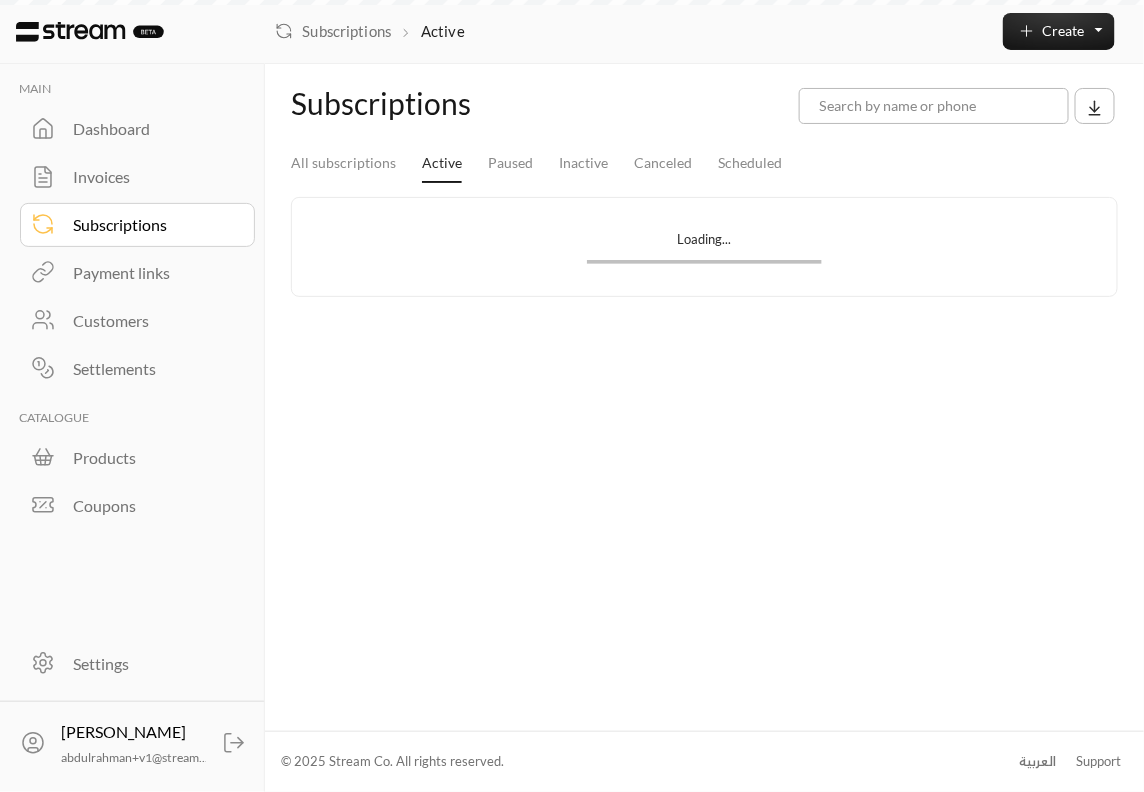 click on "Invoices" at bounding box center (150, 177) 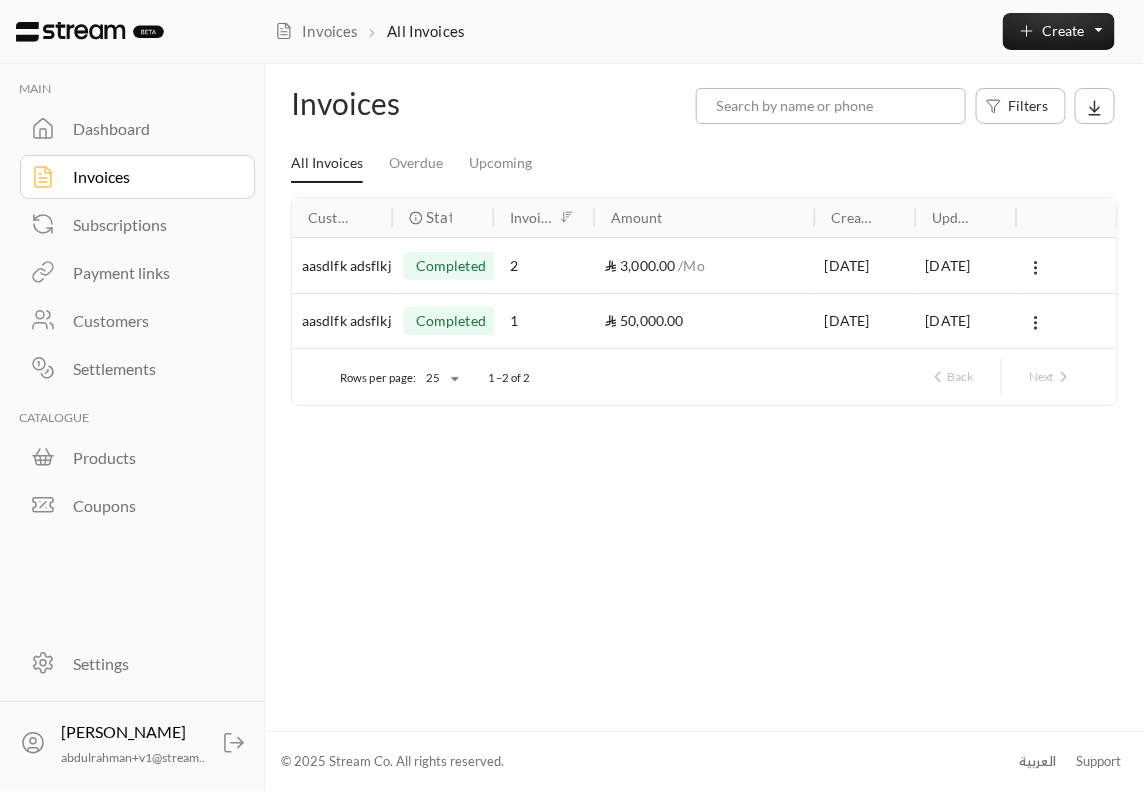 click on "2" at bounding box center [544, 265] 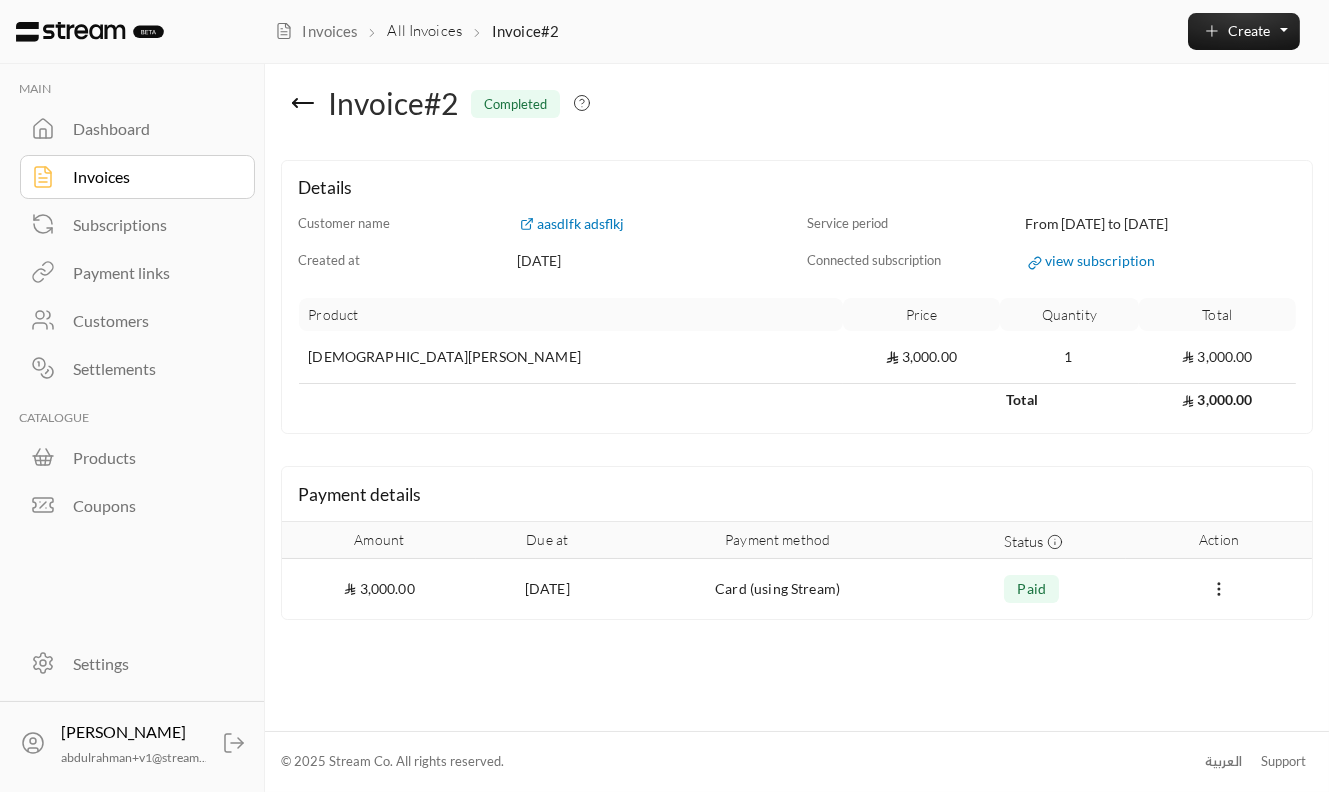 click on "Details Customer name aasdlfk adsflkj Service period From   [DATE]   to   [DATE] Created at [DATE] Connected subscription   view subscription Product Price Quantity Total الاشتراك الشهري   3,000.00 1   3,000.00 Total   3,000.00 Payment details Amount Due at   Payment method   Status   Action     3,000.00 [DATE] Card (using Stream) paid" at bounding box center [797, 390] 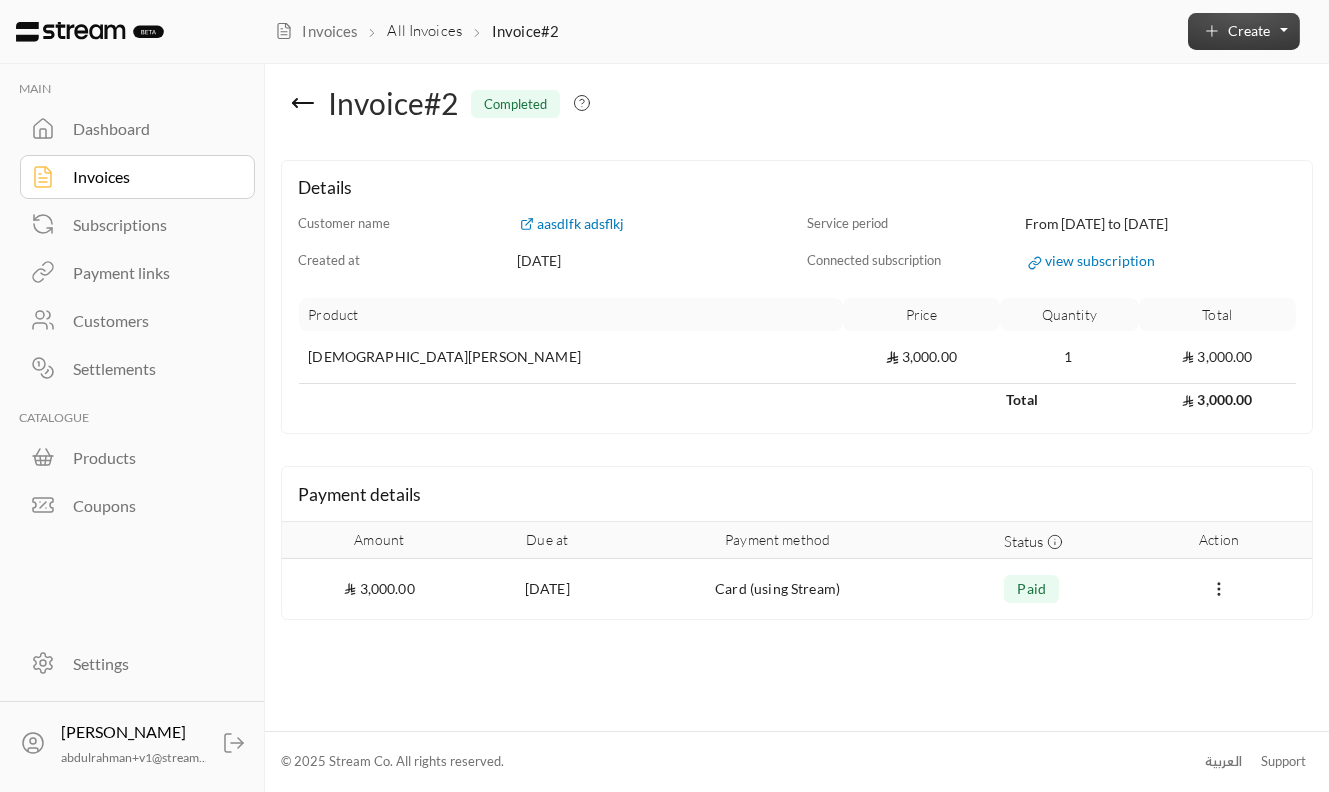 click on "Create" at bounding box center [1244, 31] 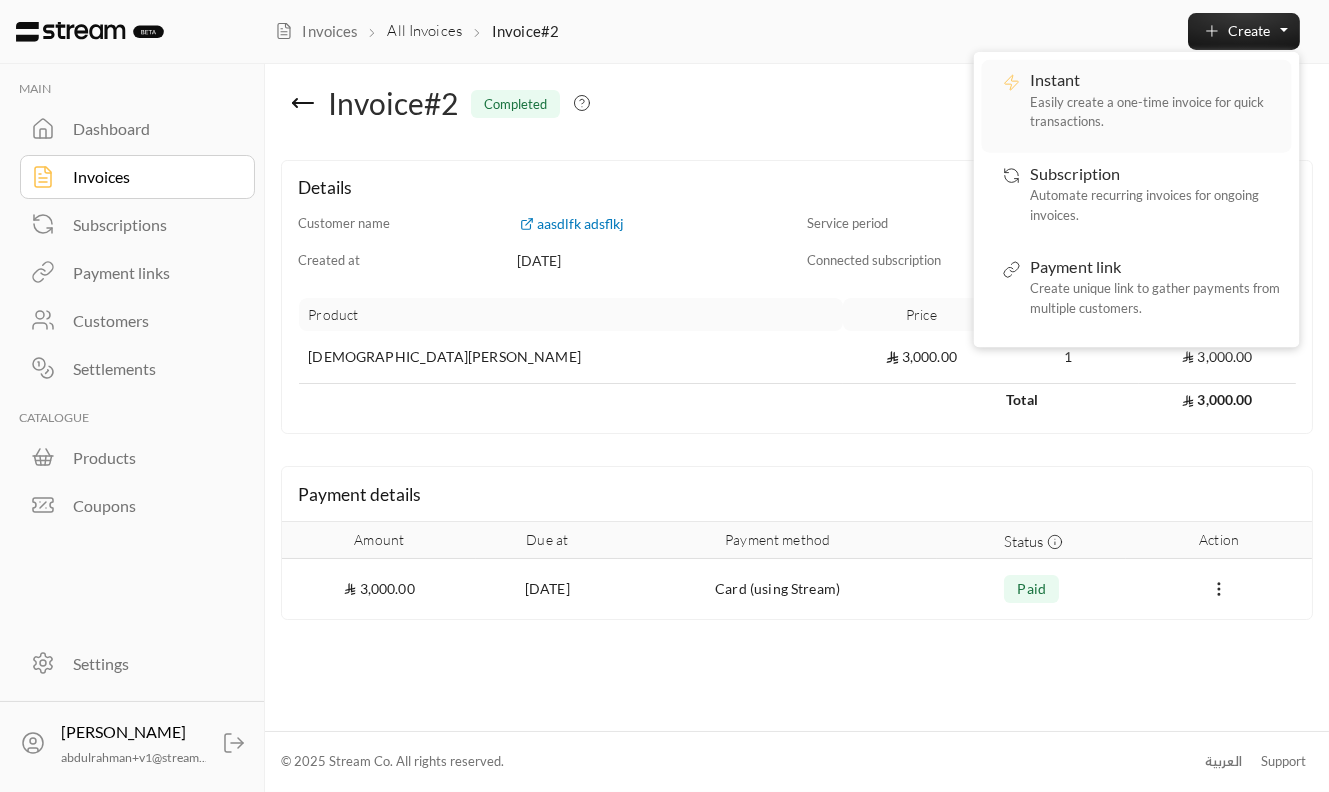 click on "Easily create a one-time invoice for quick transactions." at bounding box center (1155, 111) 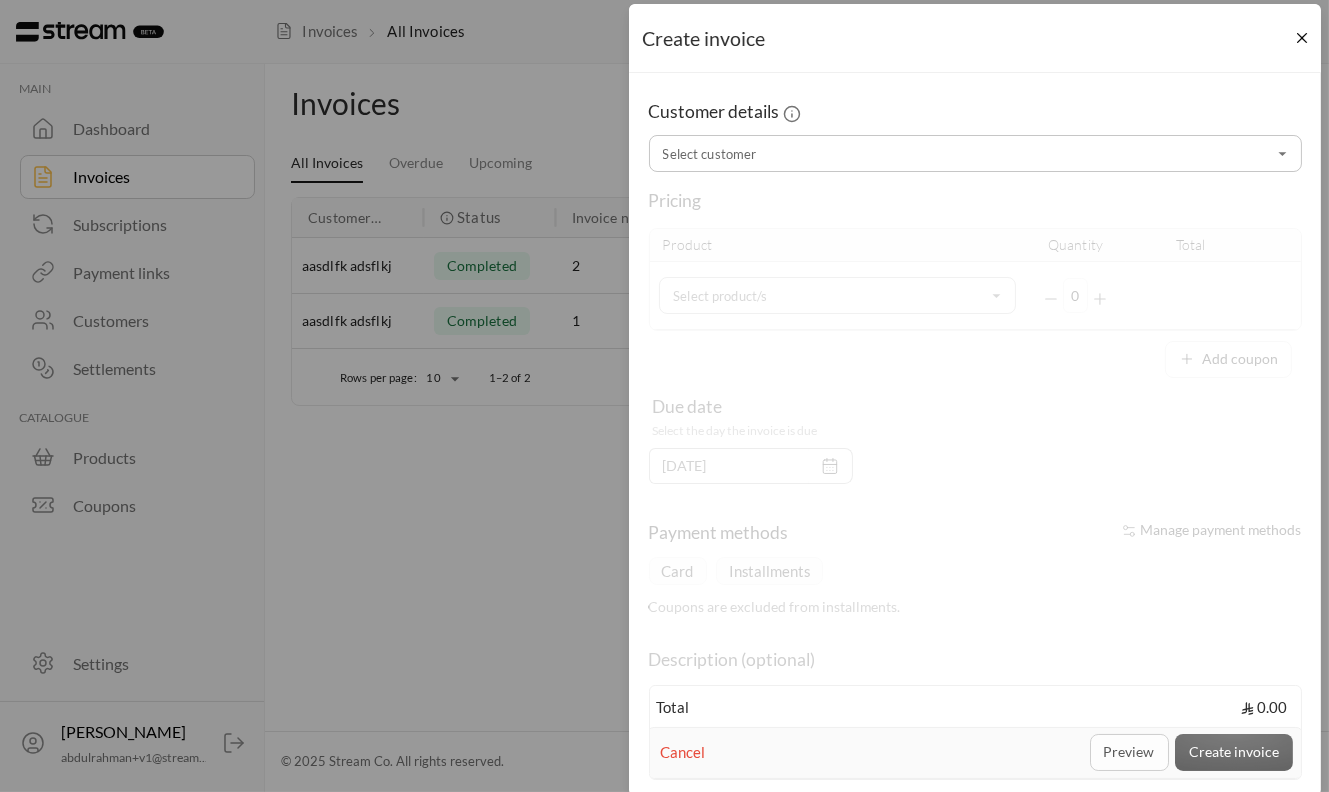 click on "Select customer" at bounding box center [975, 153] 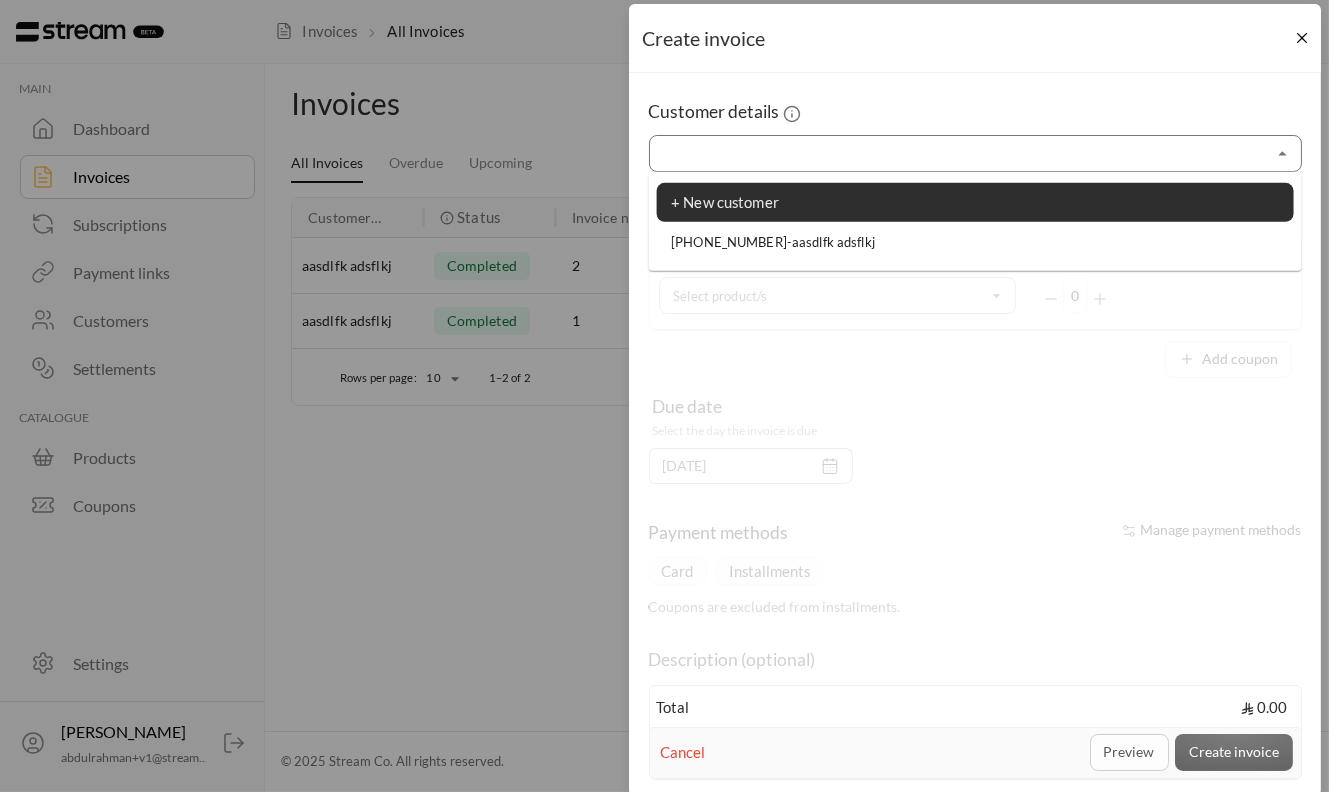 click on "[PHONE_NUMBER]  -  aasdlfk adsflkj" at bounding box center [975, 242] 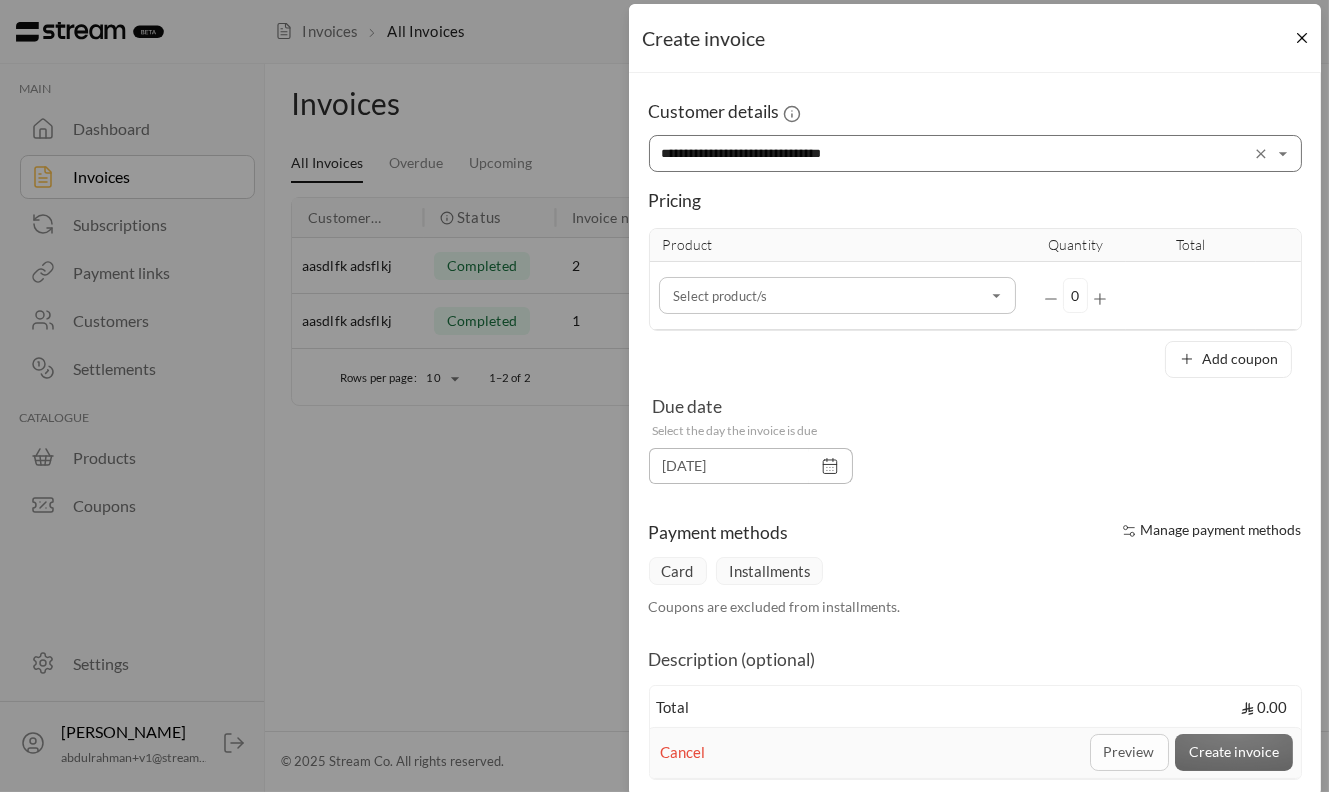 click on "Select customer" at bounding box center (837, 295) 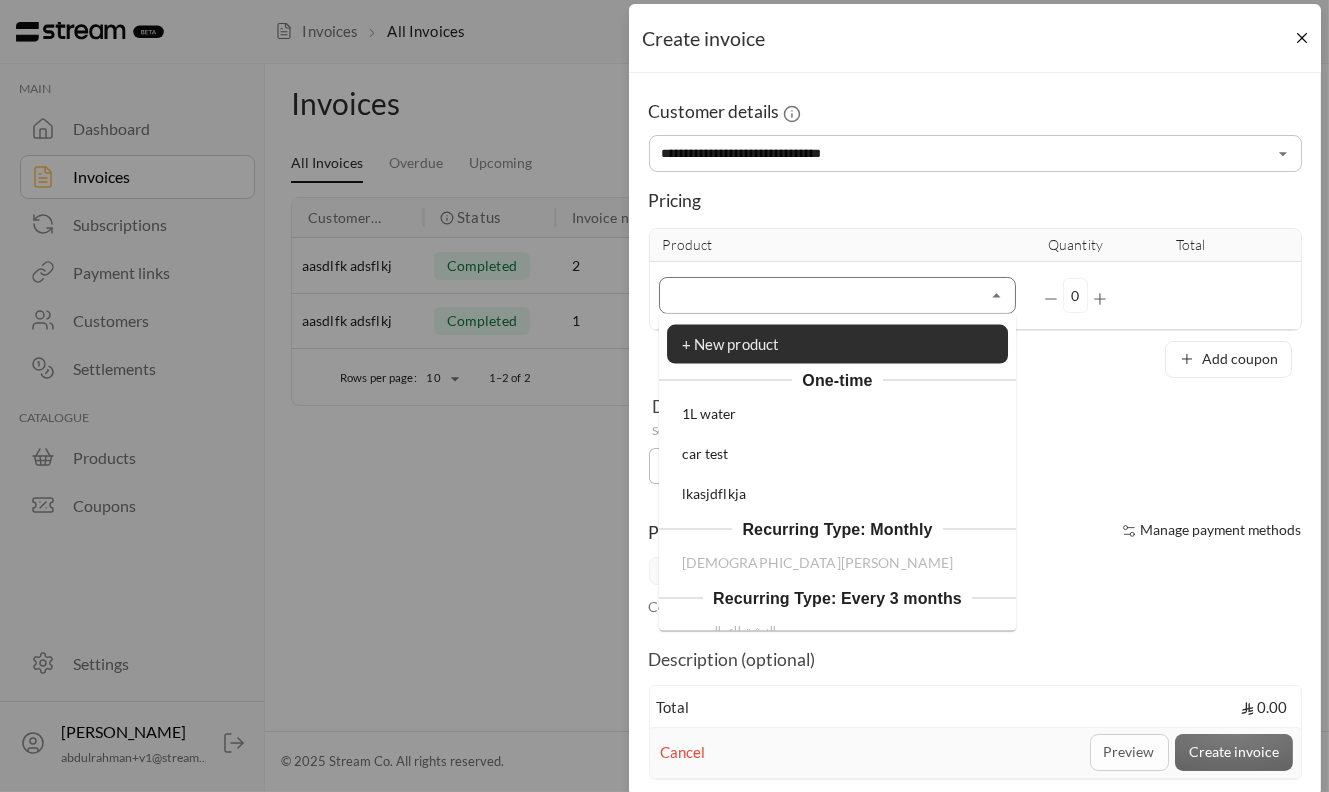 click on "1L water" at bounding box center (837, 414) 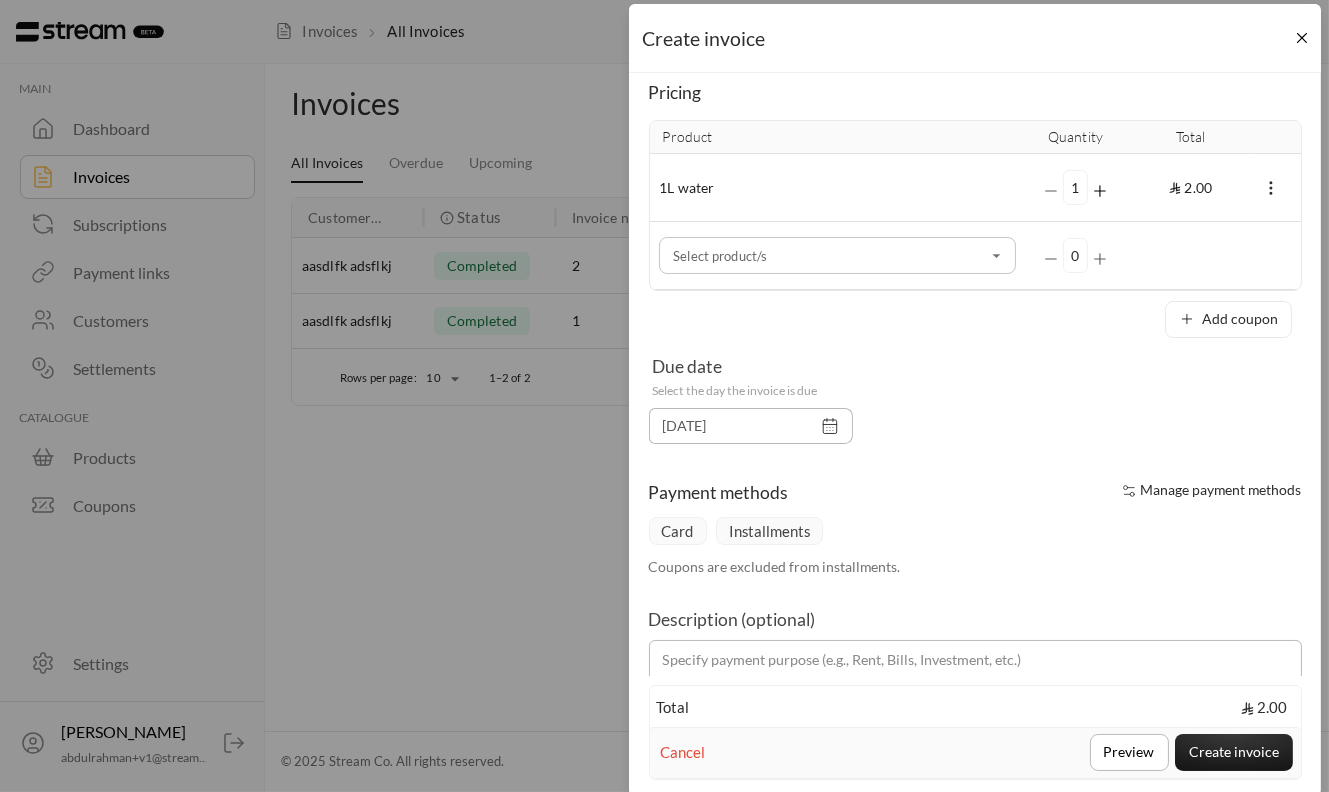 scroll, scrollTop: 113, scrollLeft: 0, axis: vertical 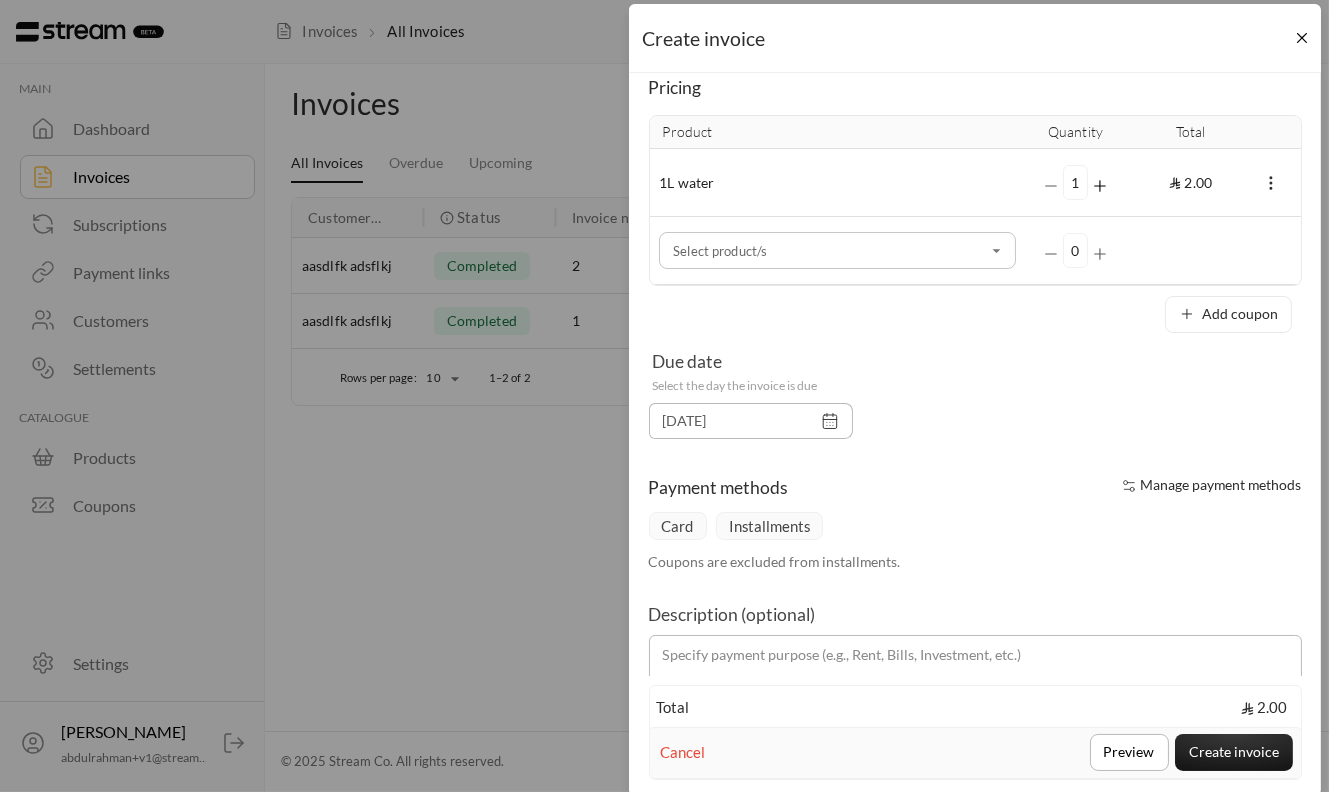click on "1" at bounding box center [1075, 182] 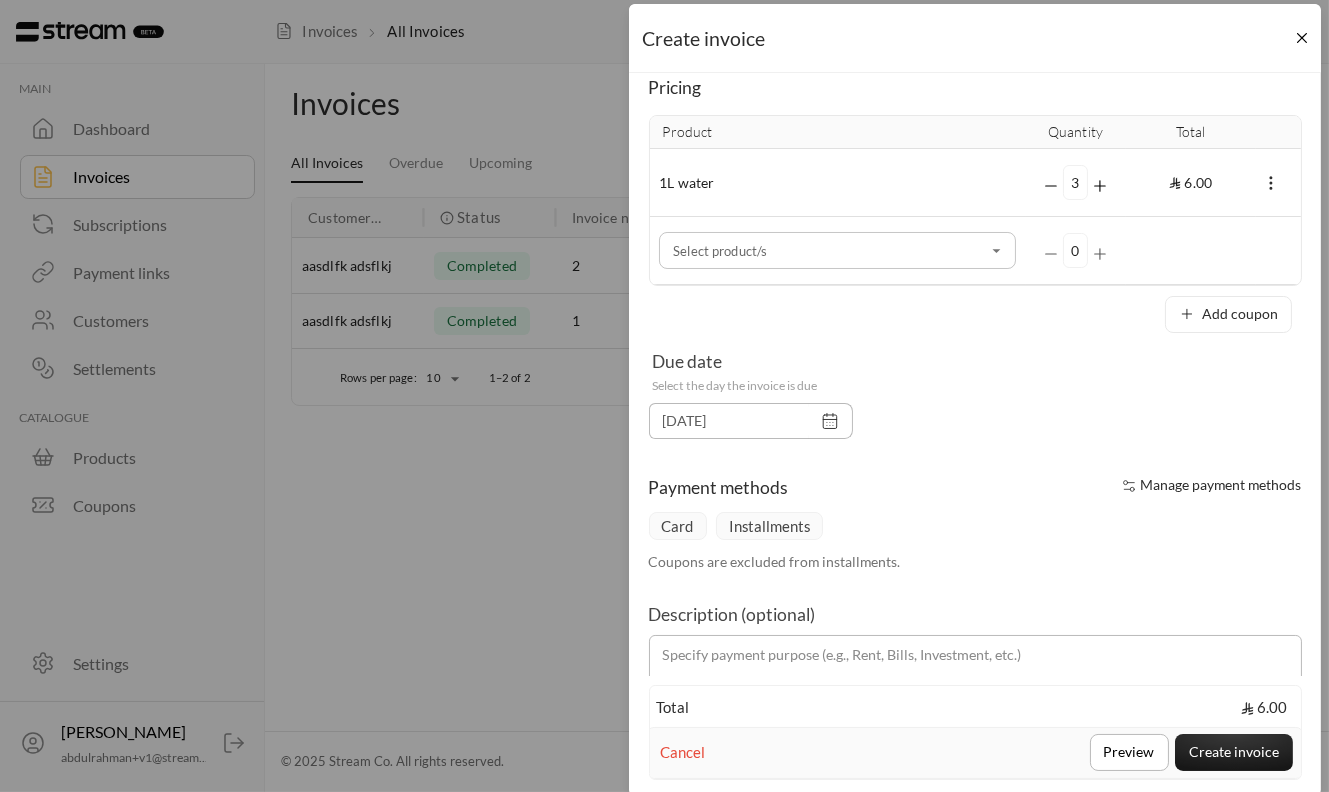 click 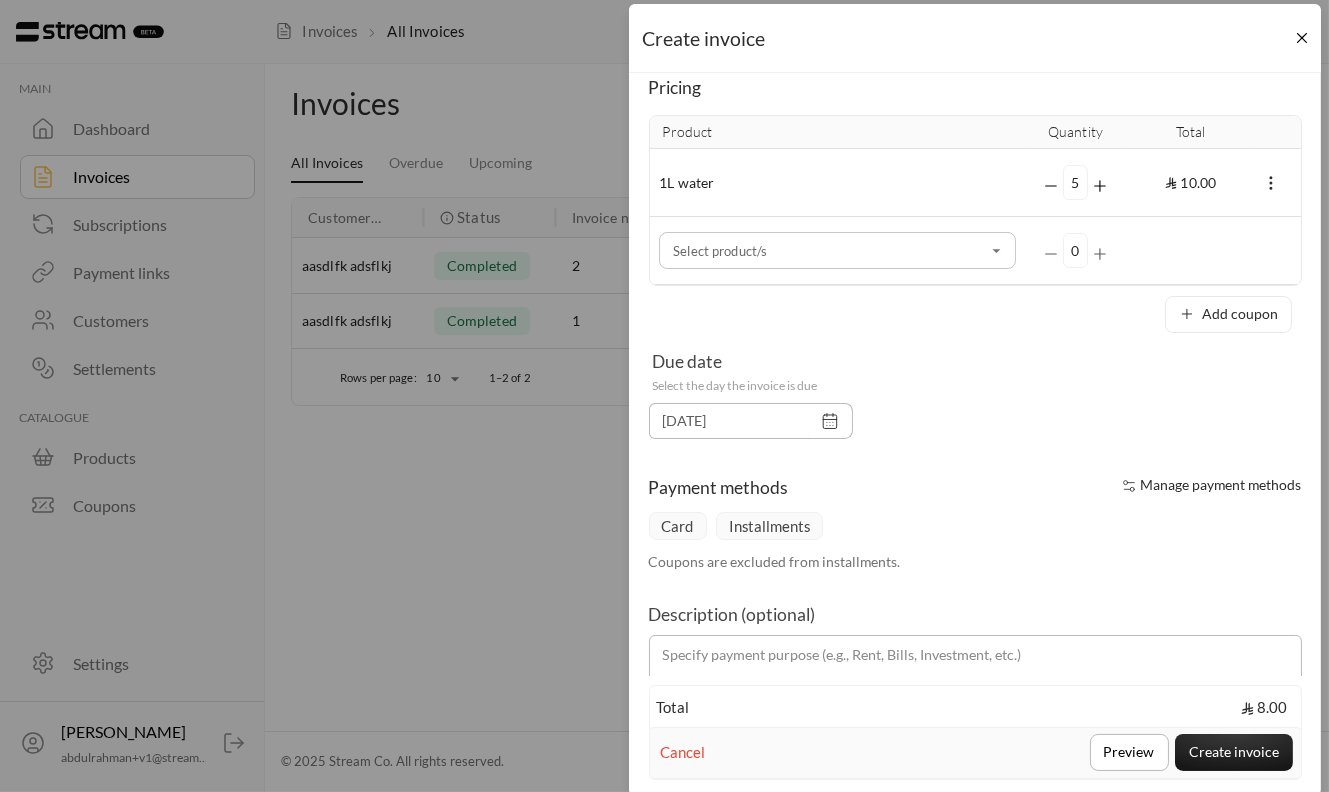 click 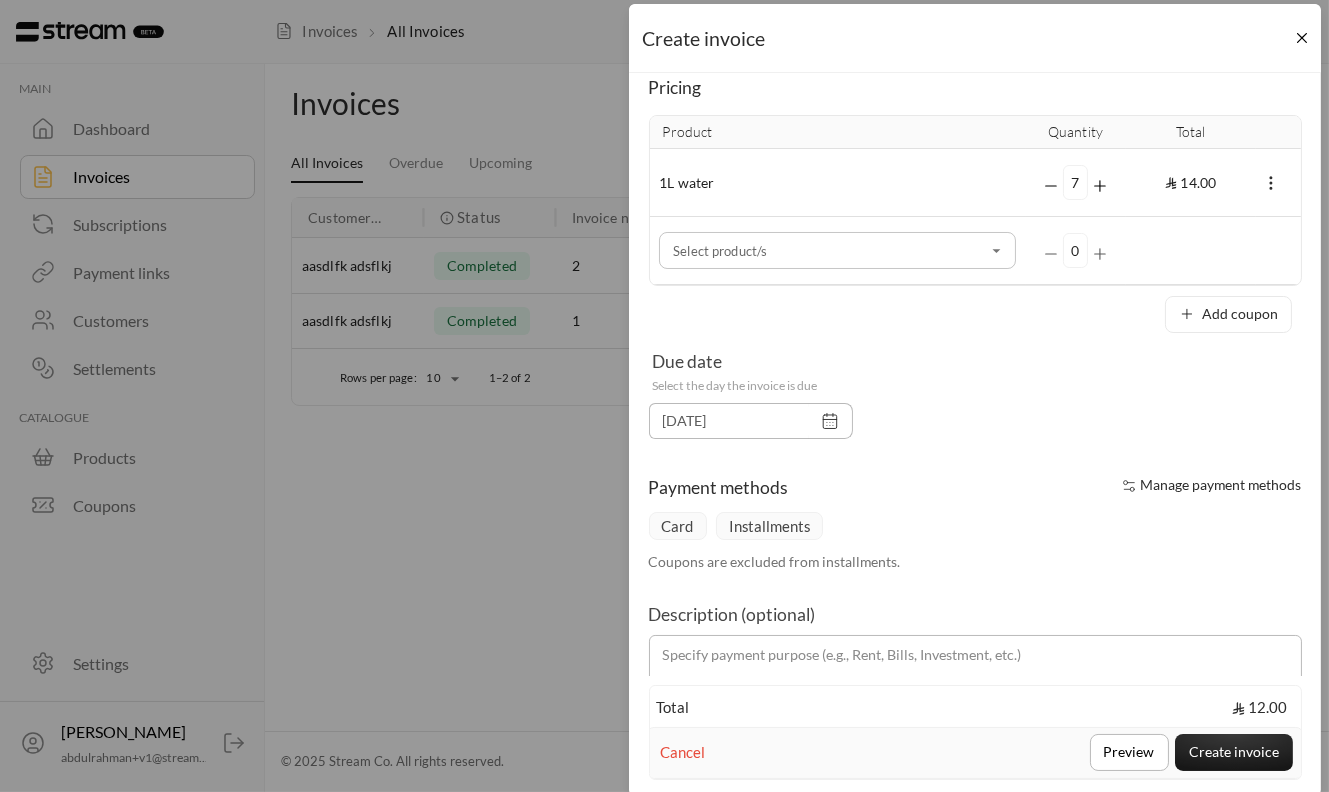 click 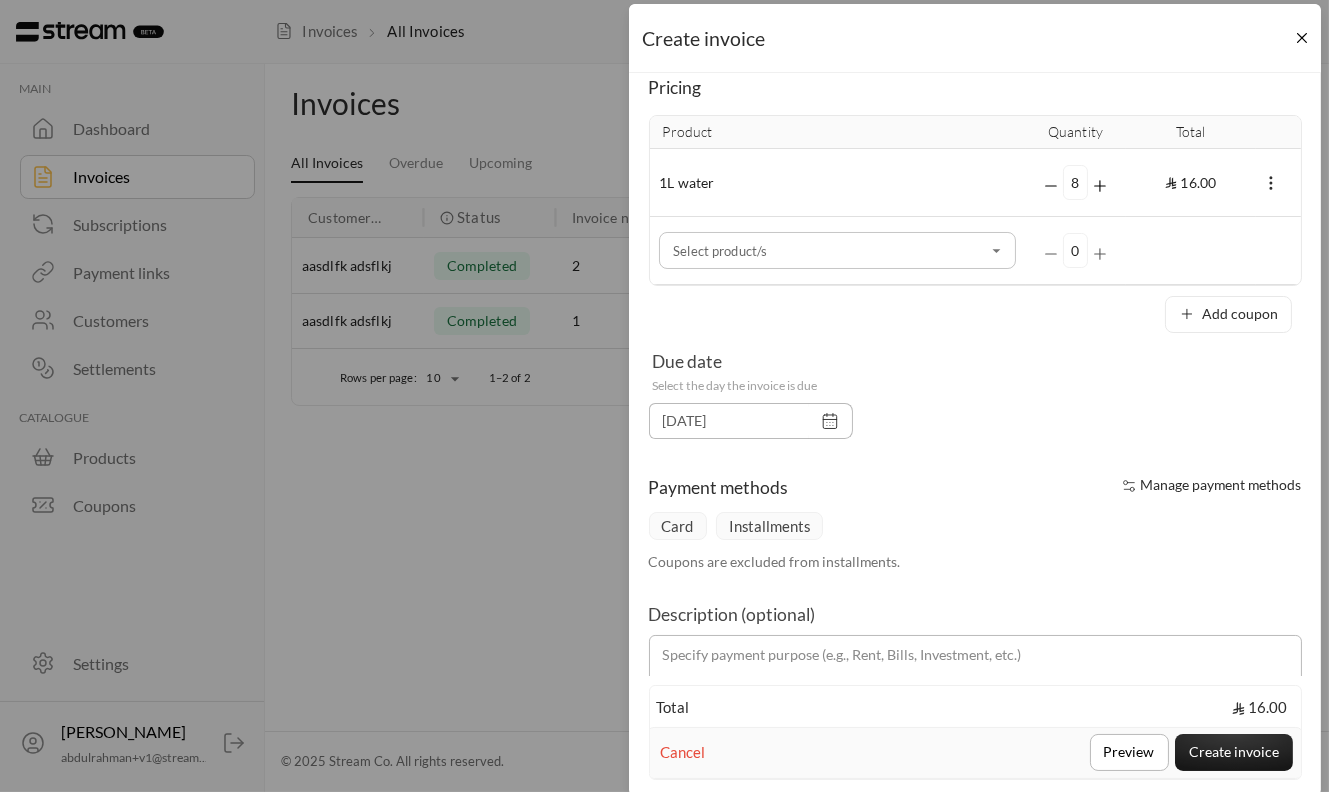 click 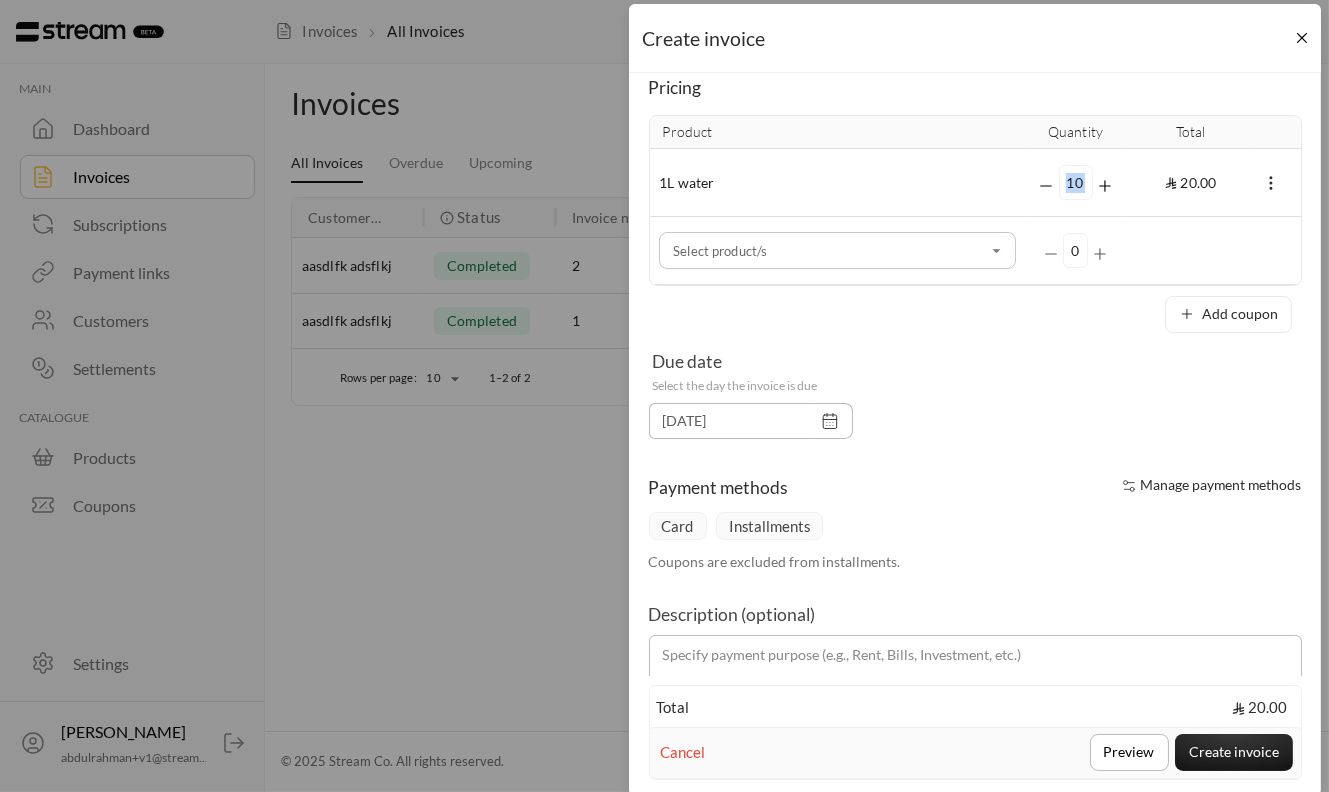 click on "10" at bounding box center (1076, 183) 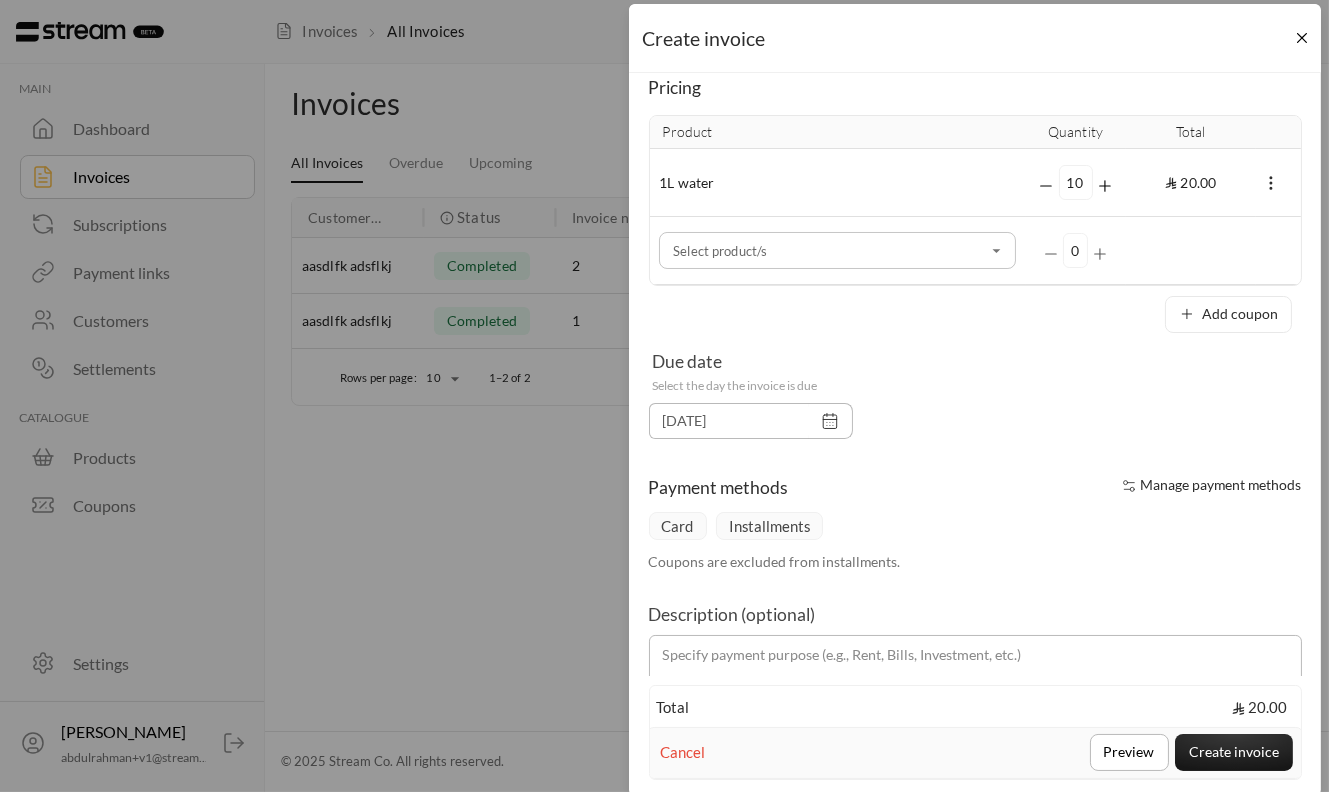 click on "10" at bounding box center [1076, 183] 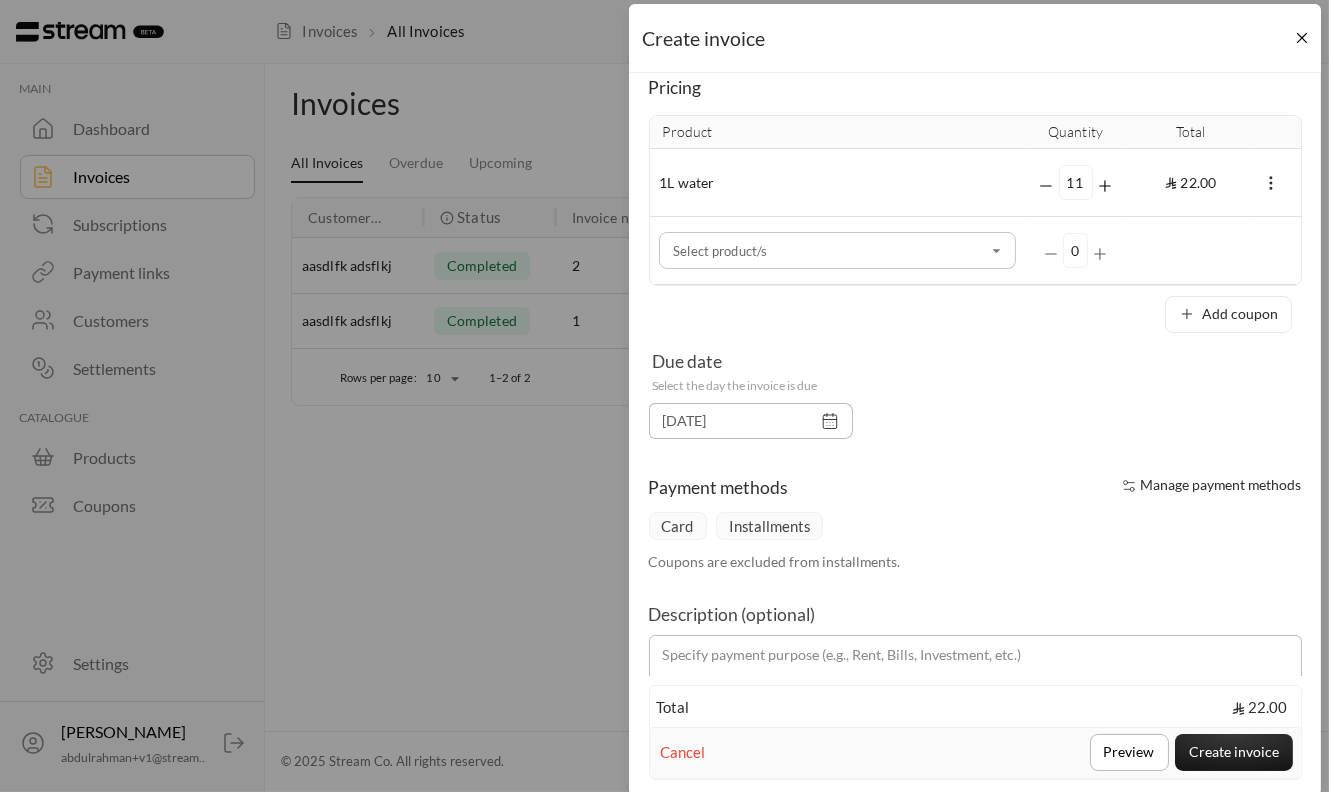 click 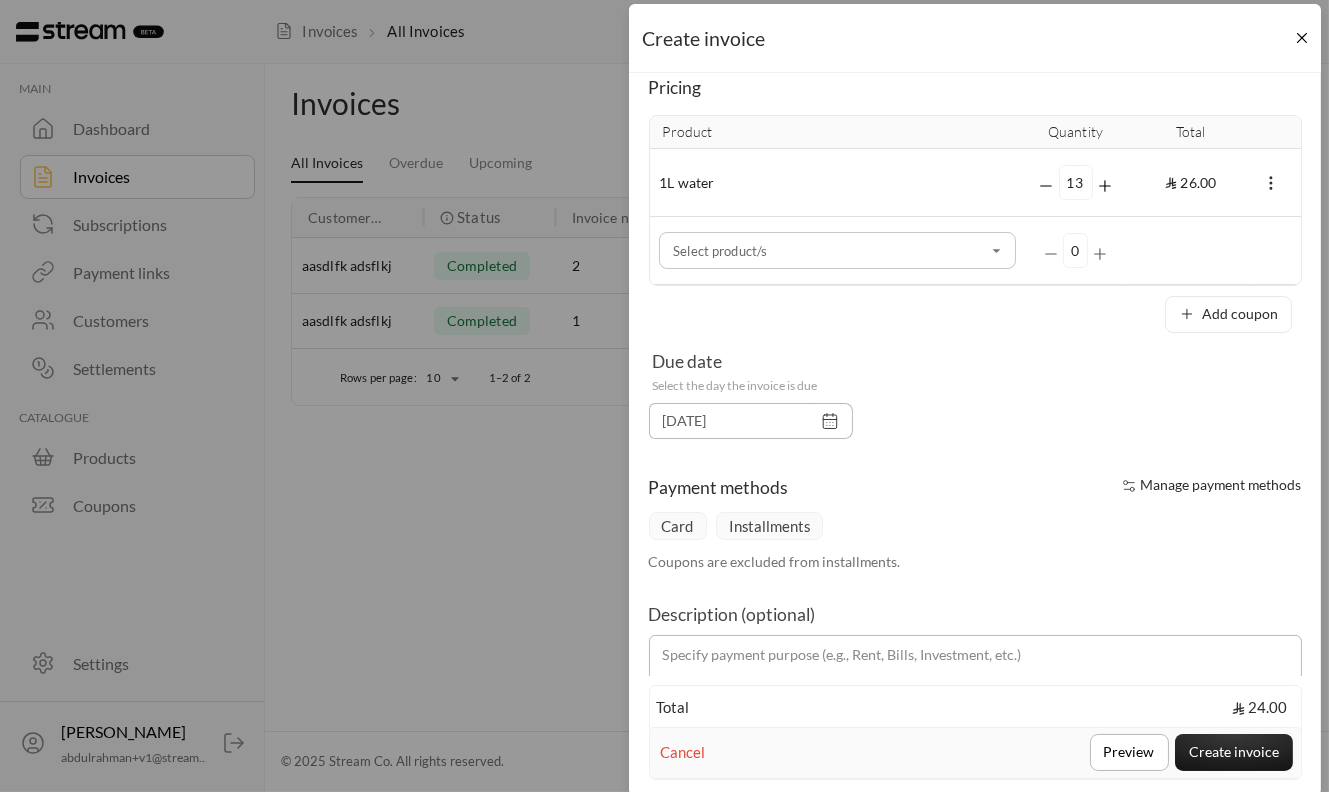 click 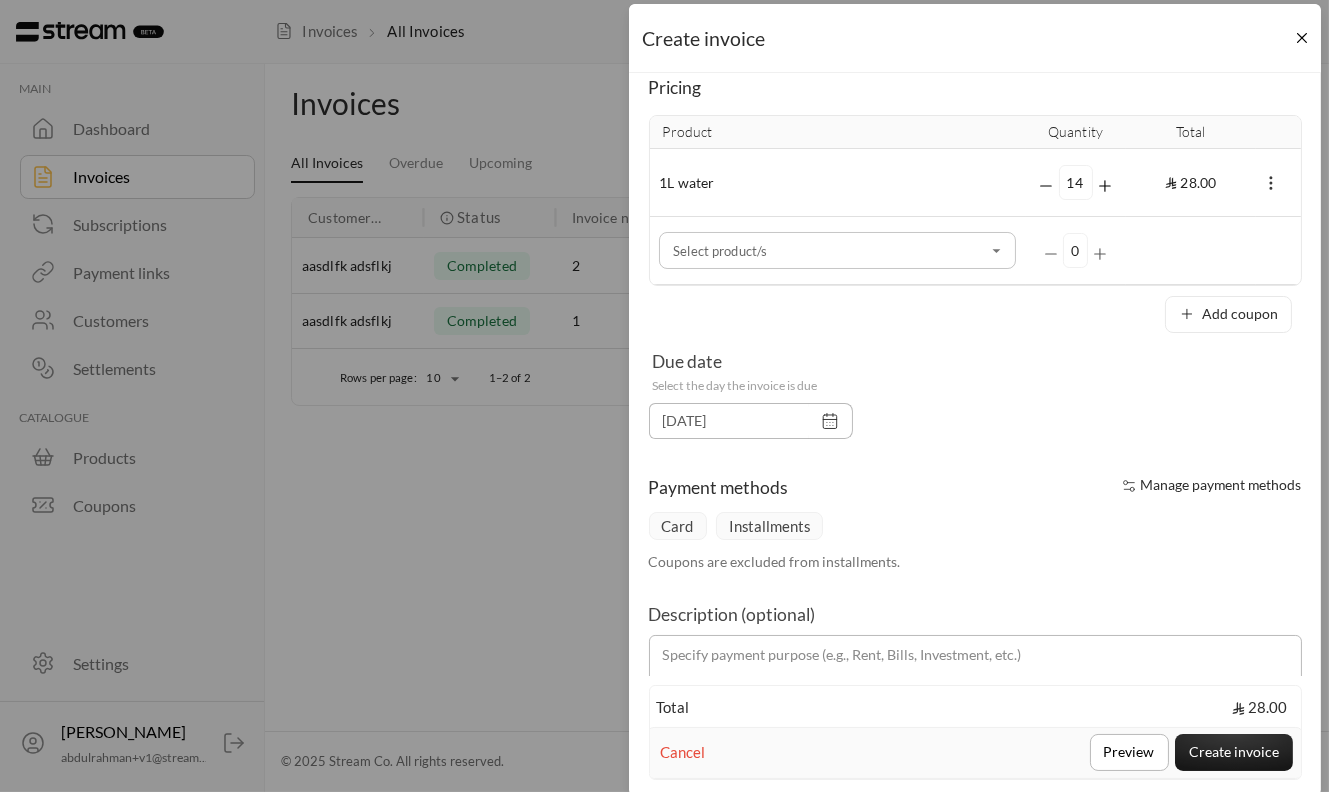click at bounding box center (1271, 182) 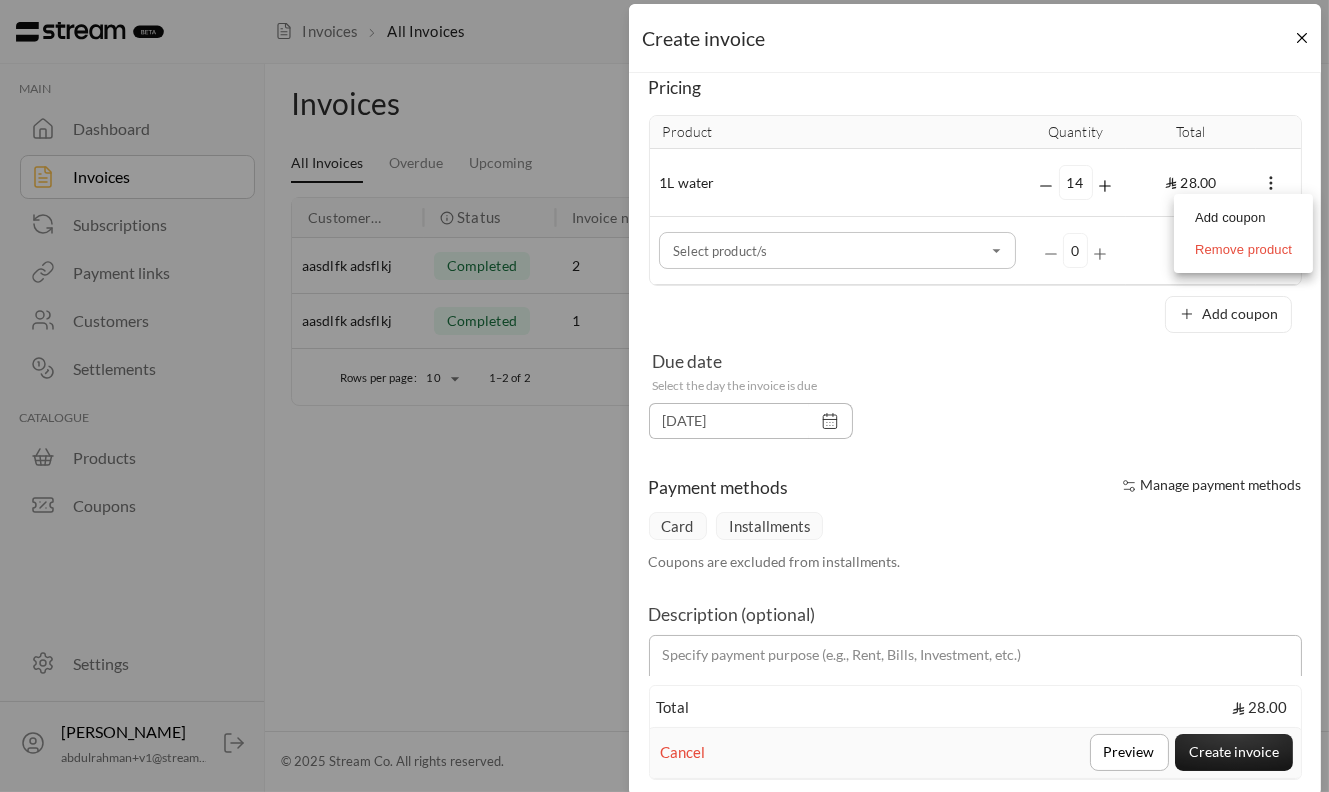 click on "Add coupon" at bounding box center [1243, 218] 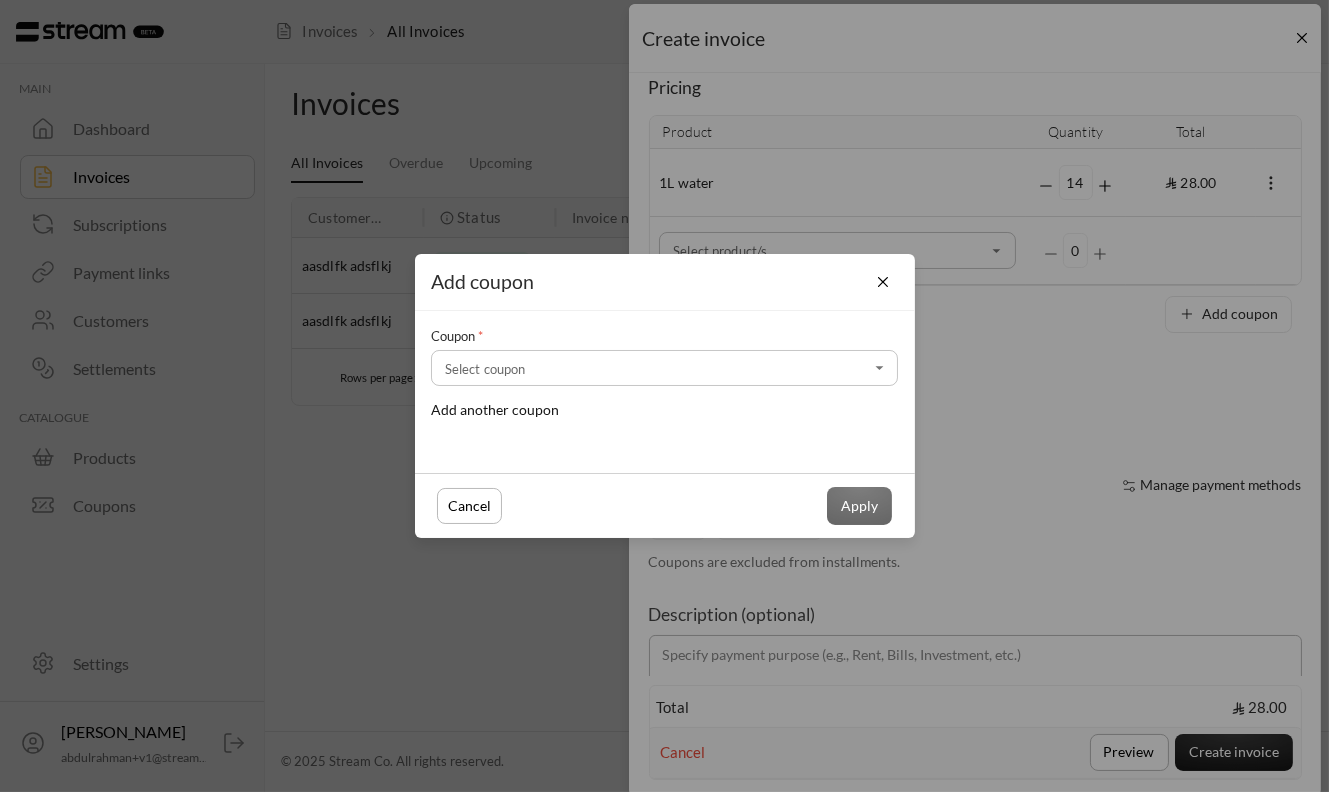 click on "Select coupon" at bounding box center (665, 368) 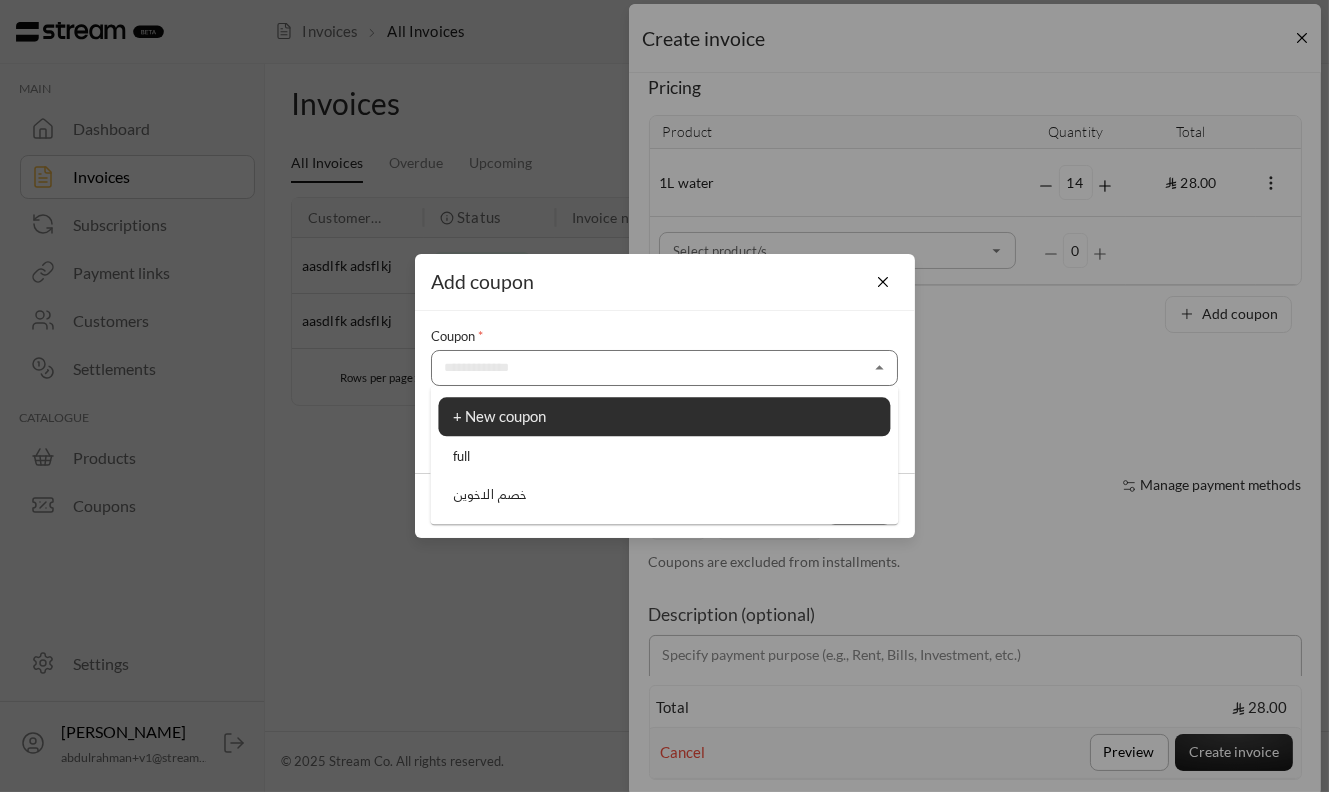 click on "خصم الاخوين" at bounding box center (664, 495) 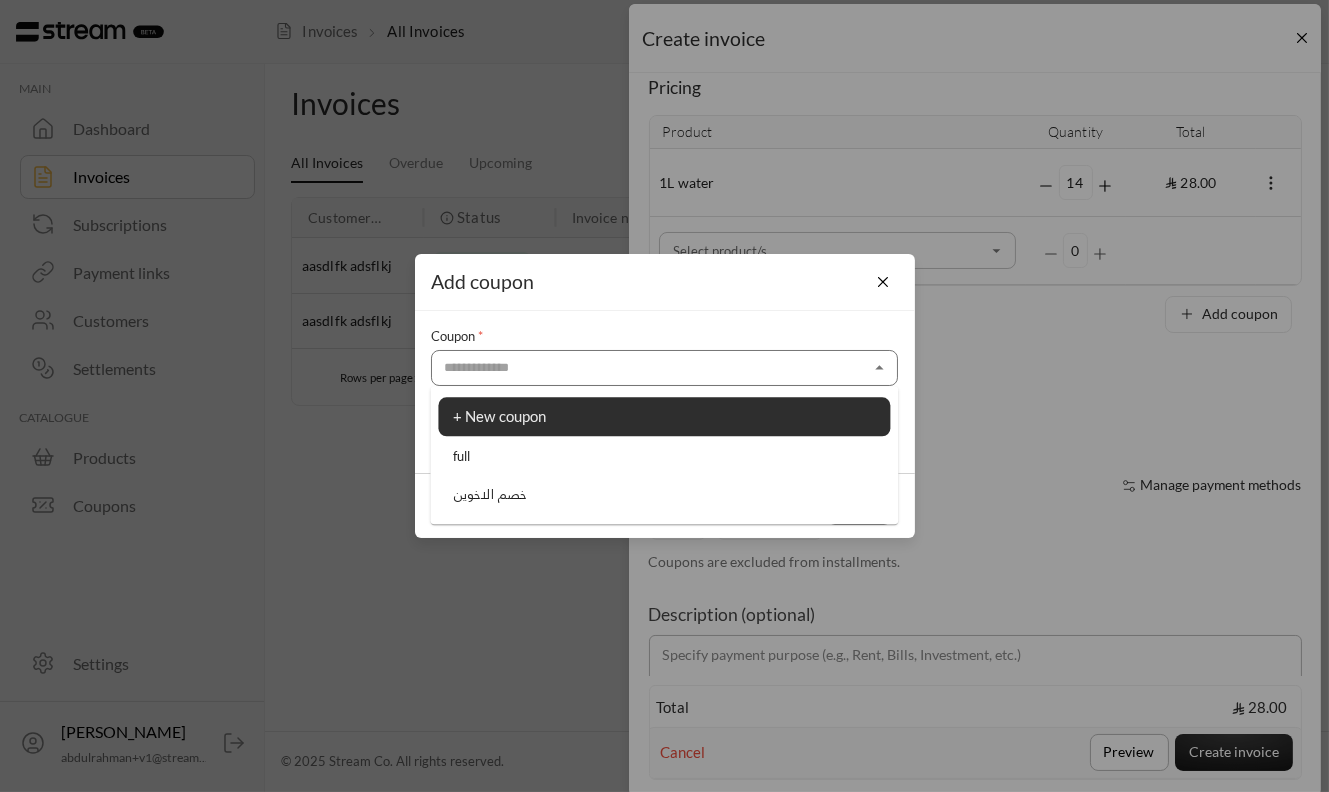 type on "**********" 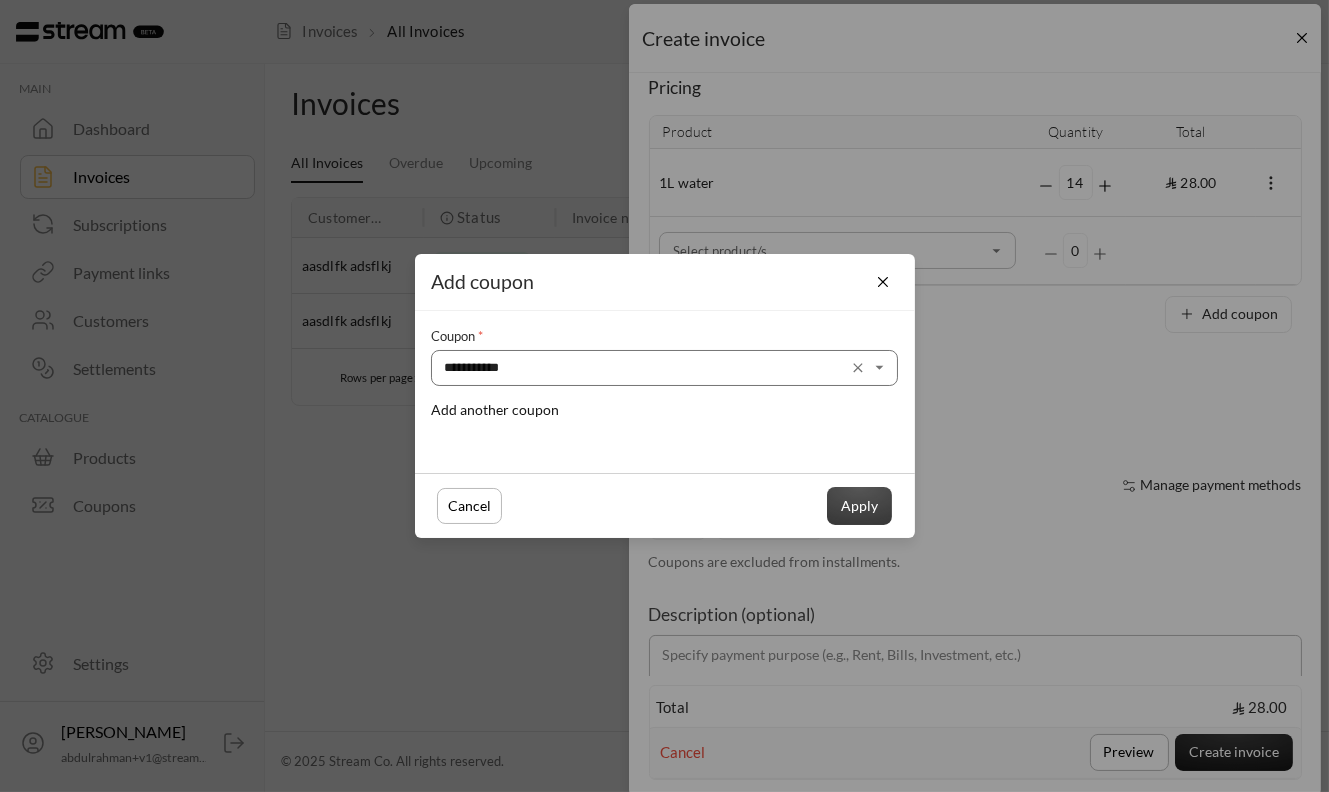 click on "Apply" at bounding box center (859, 505) 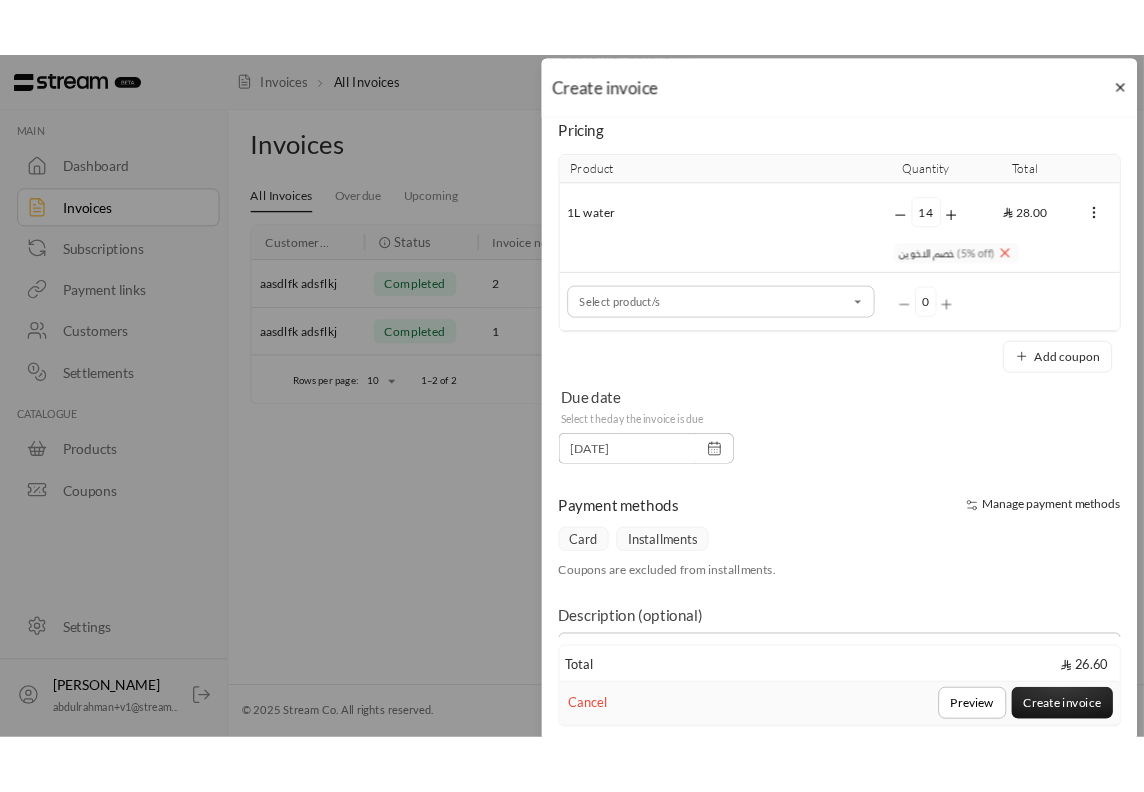 scroll, scrollTop: 244, scrollLeft: 0, axis: vertical 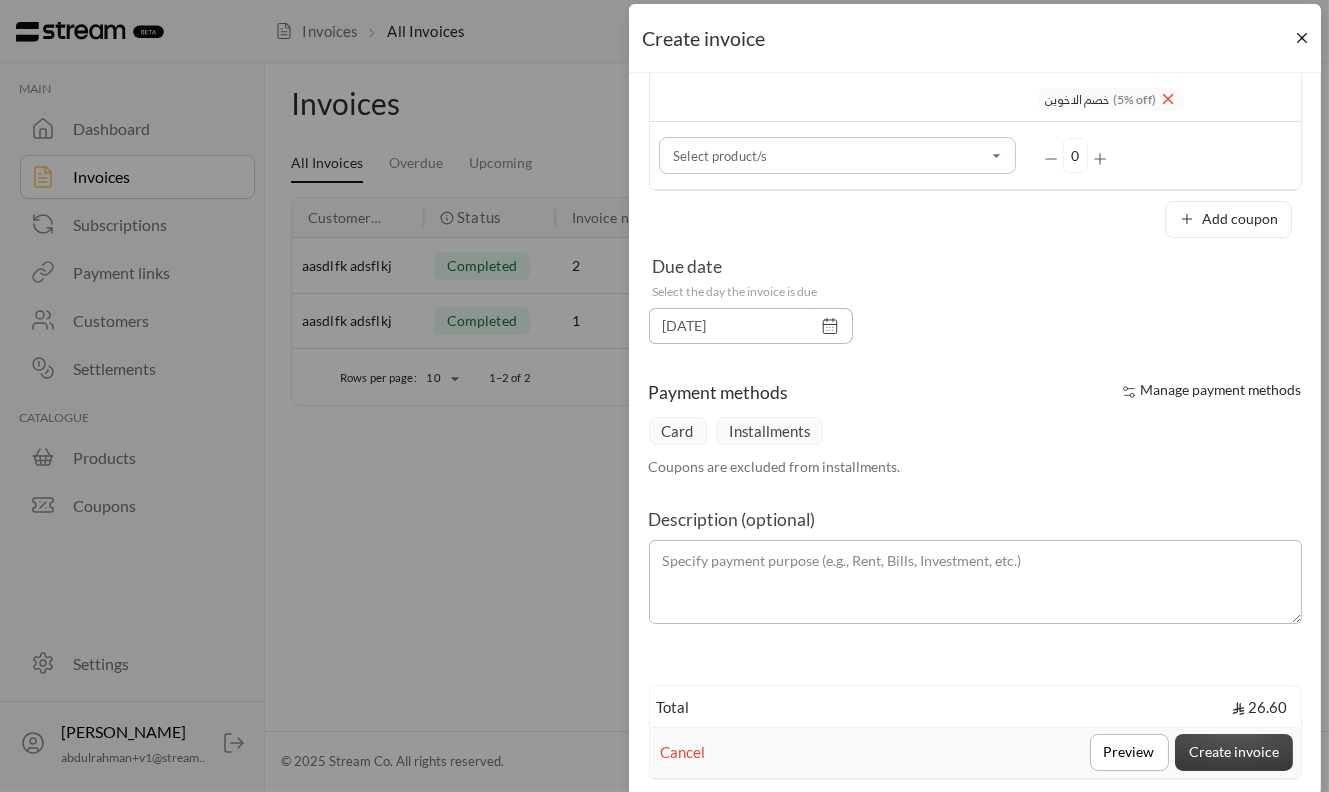 click on "Create invoice" at bounding box center (1234, 752) 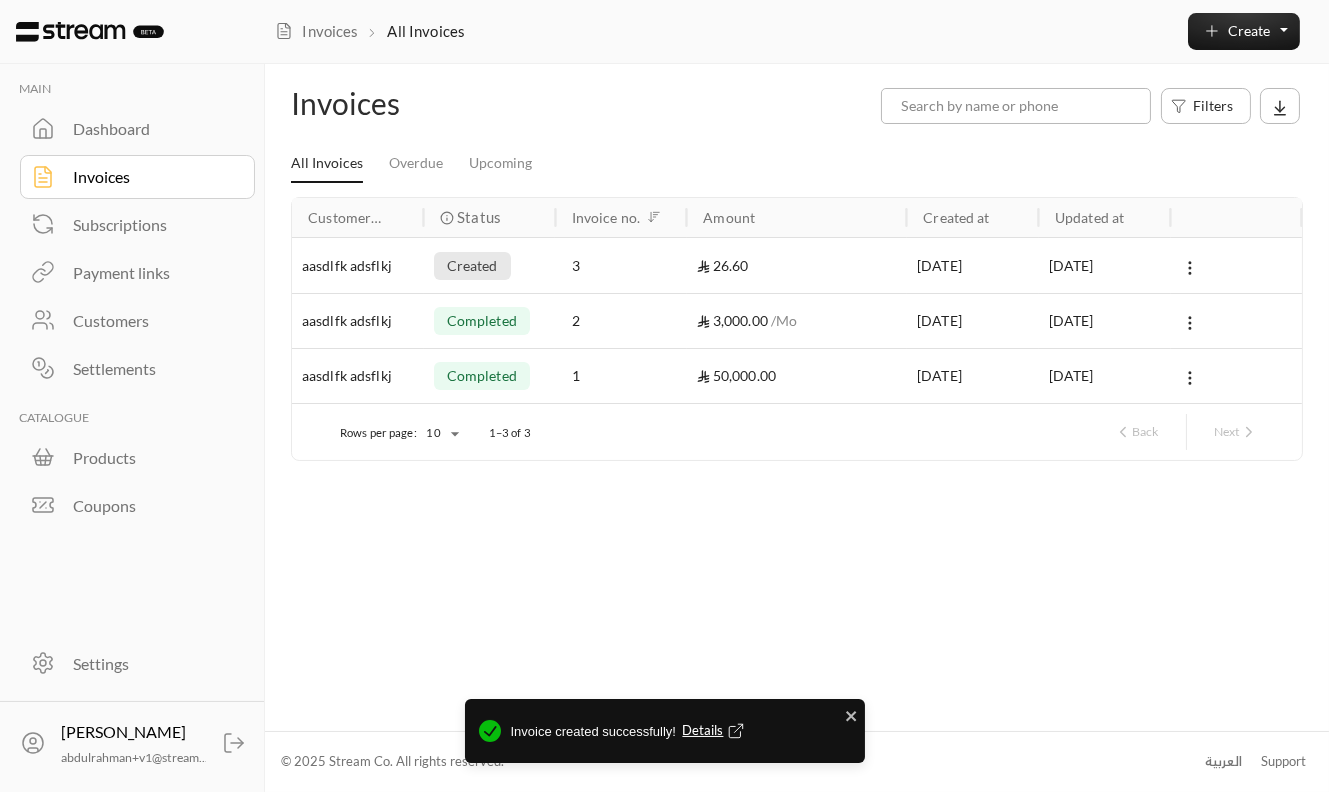 click on "aasdlfk adsflkj" at bounding box center (358, 266) 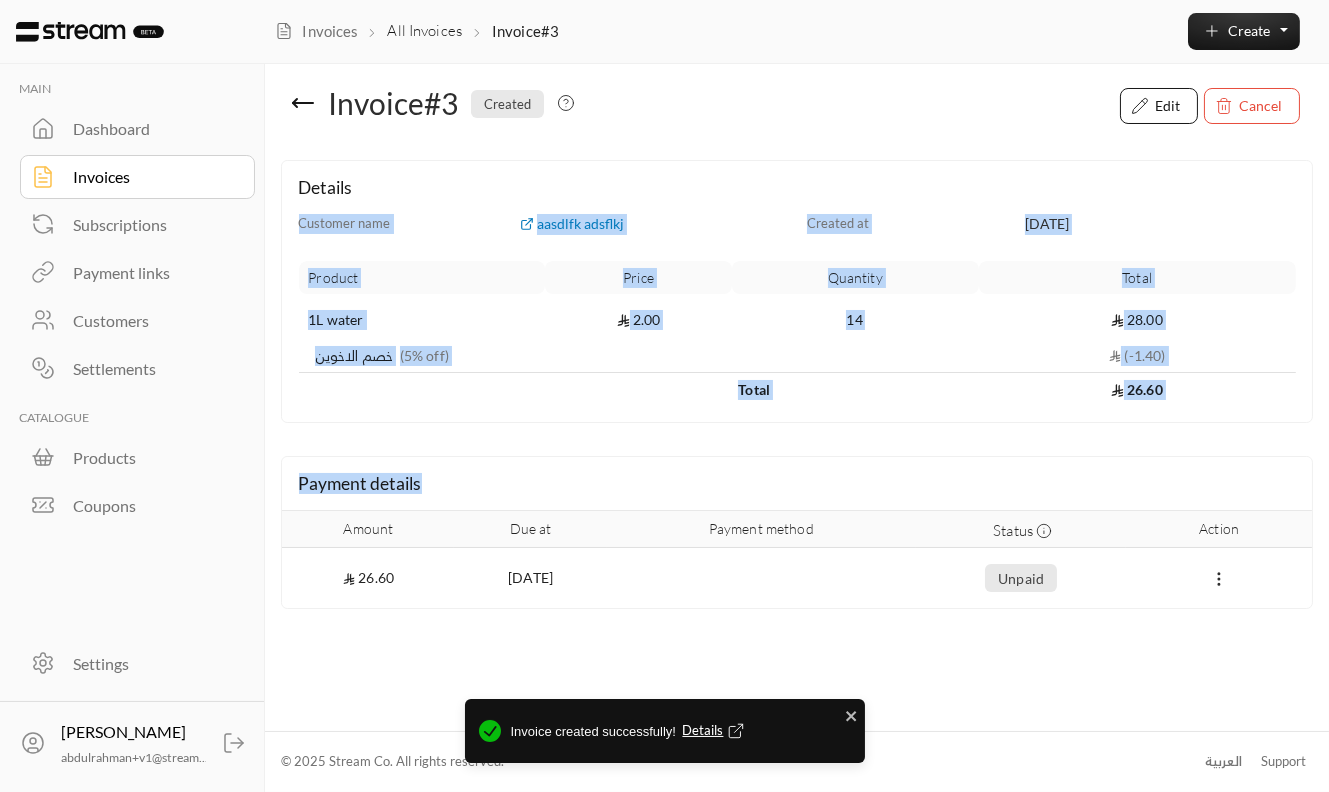 drag, startPoint x: 754, startPoint y: 177, endPoint x: 896, endPoint y: 494, distance: 347.3514 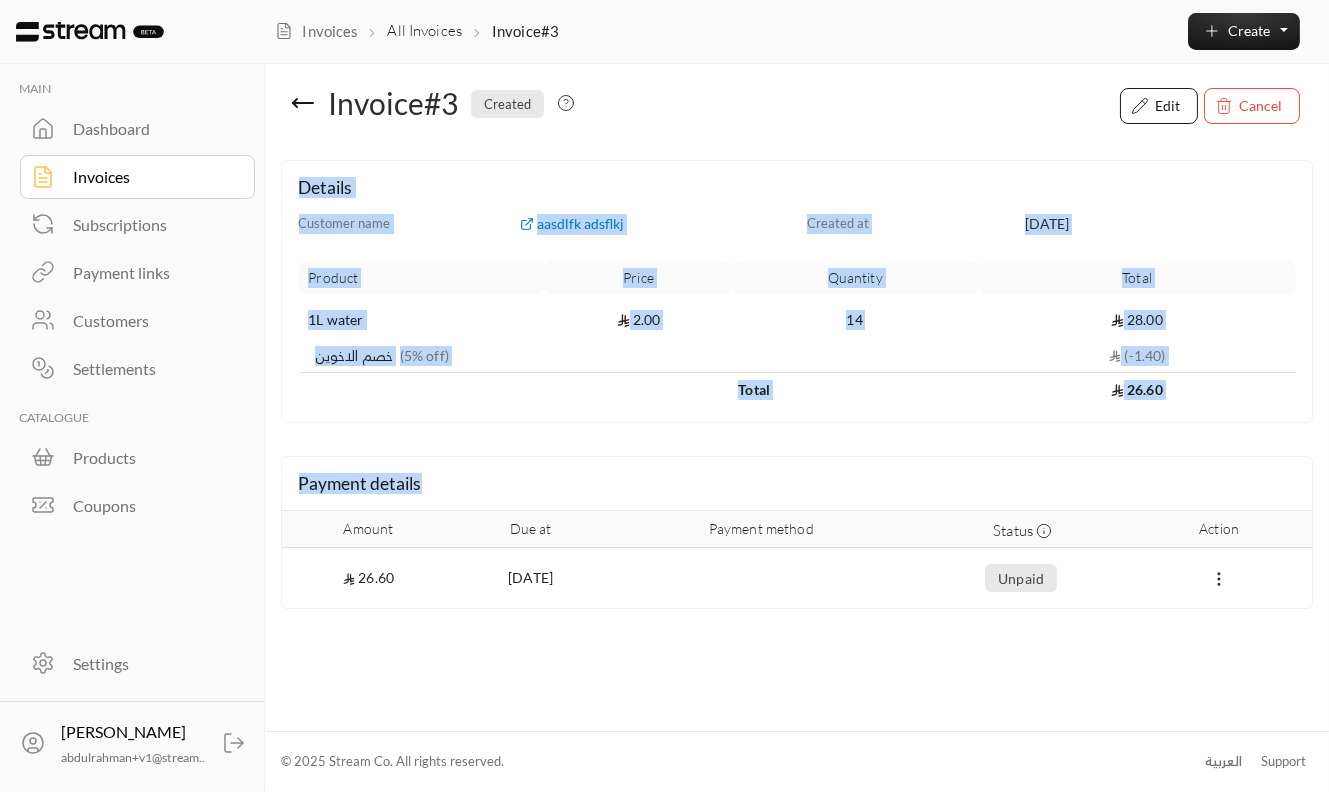 drag, startPoint x: 944, startPoint y: 474, endPoint x: 761, endPoint y: 155, distance: 367.76352 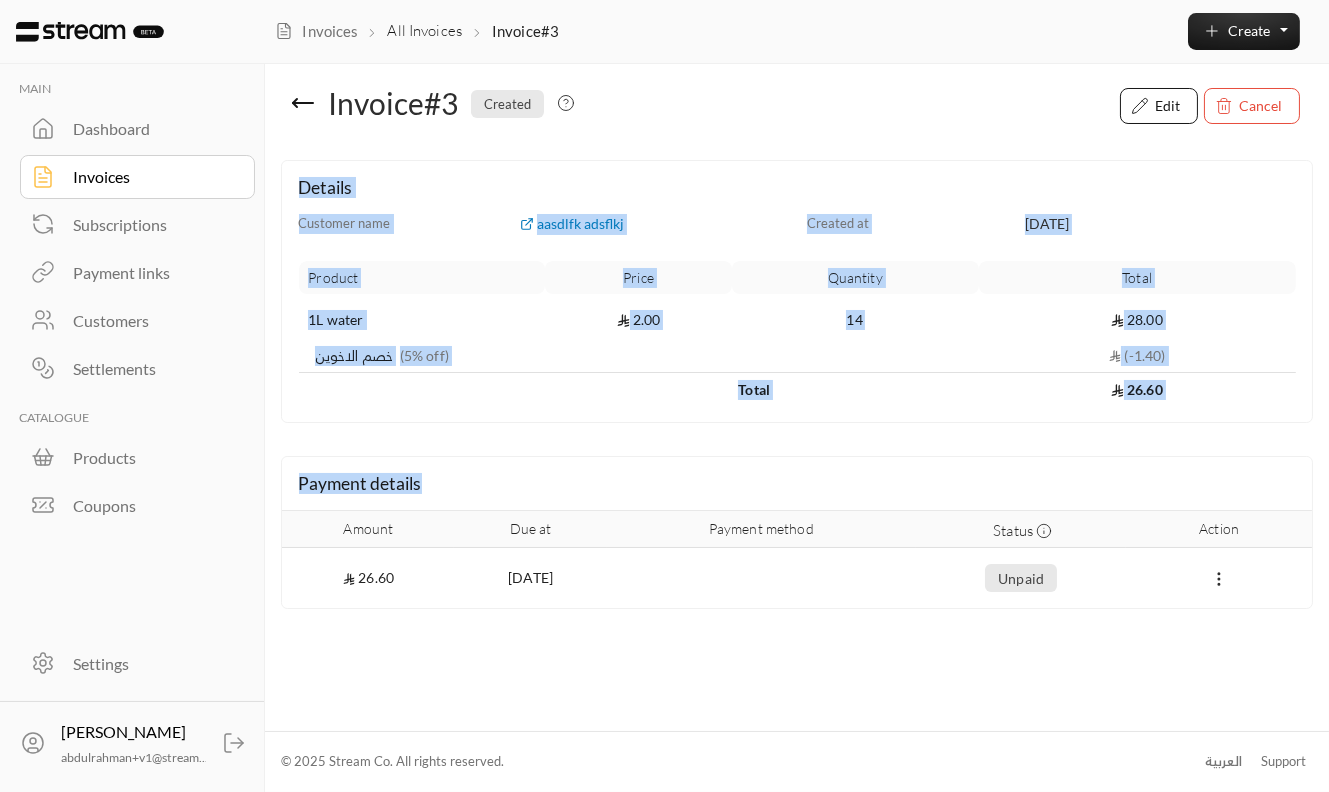 click on "Quantity" at bounding box center (855, 277) 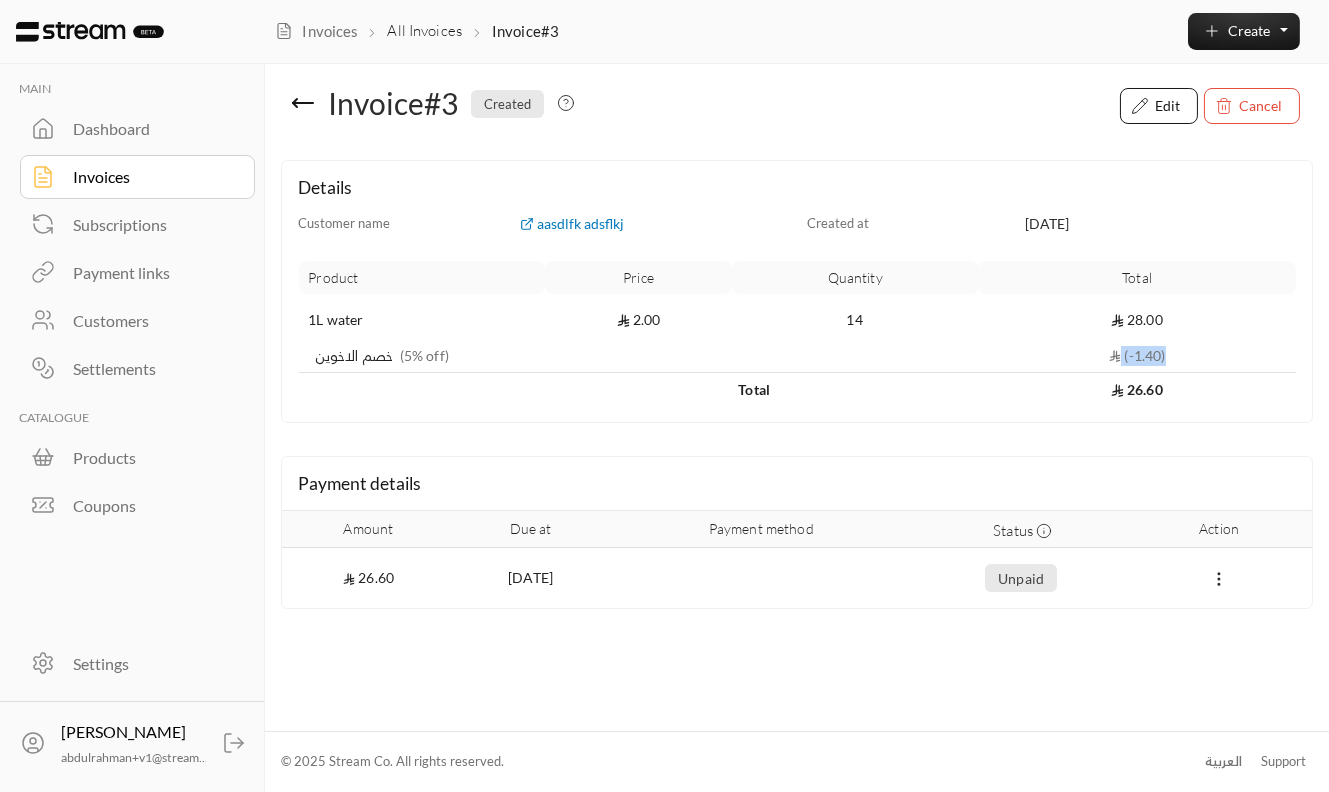 drag, startPoint x: 1185, startPoint y: 356, endPoint x: 1058, endPoint y: 356, distance: 127 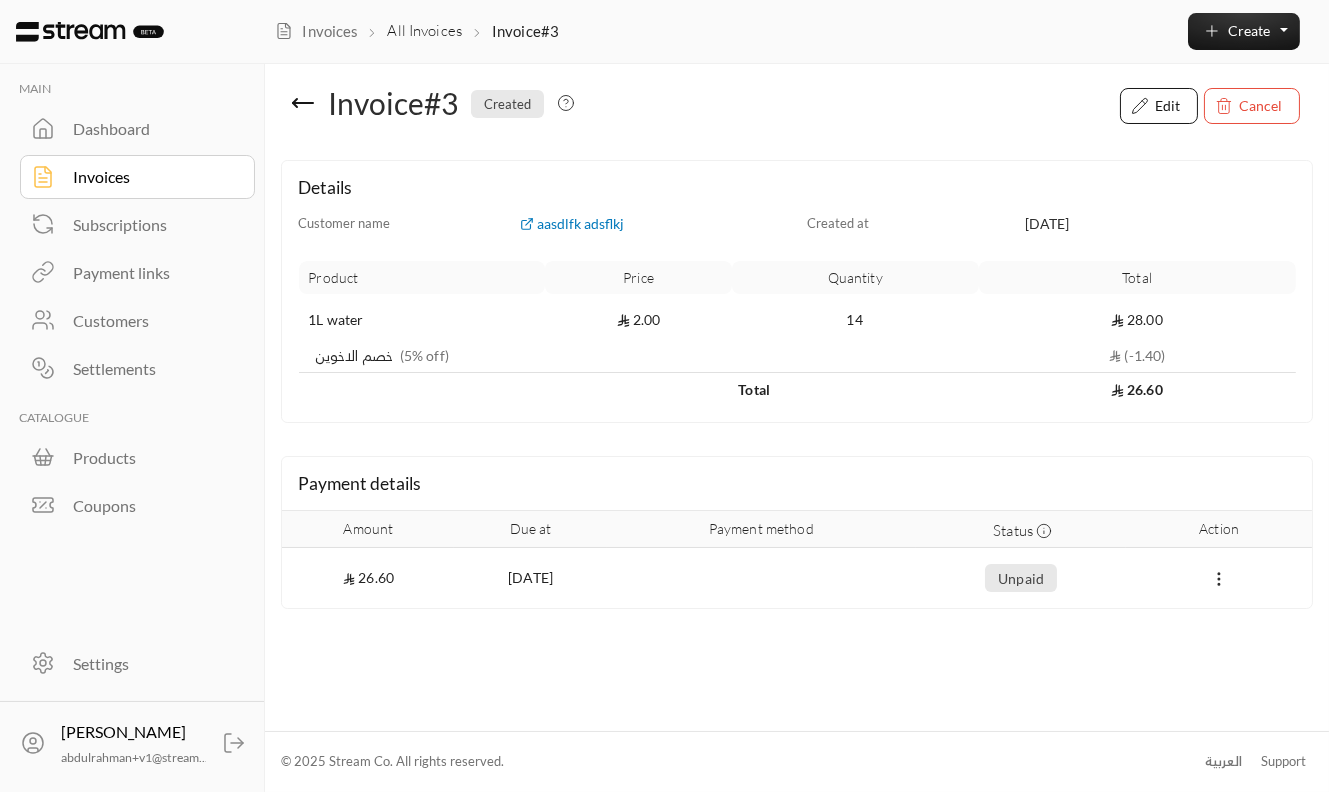 click on "(-1.40)" at bounding box center [1137, 360] 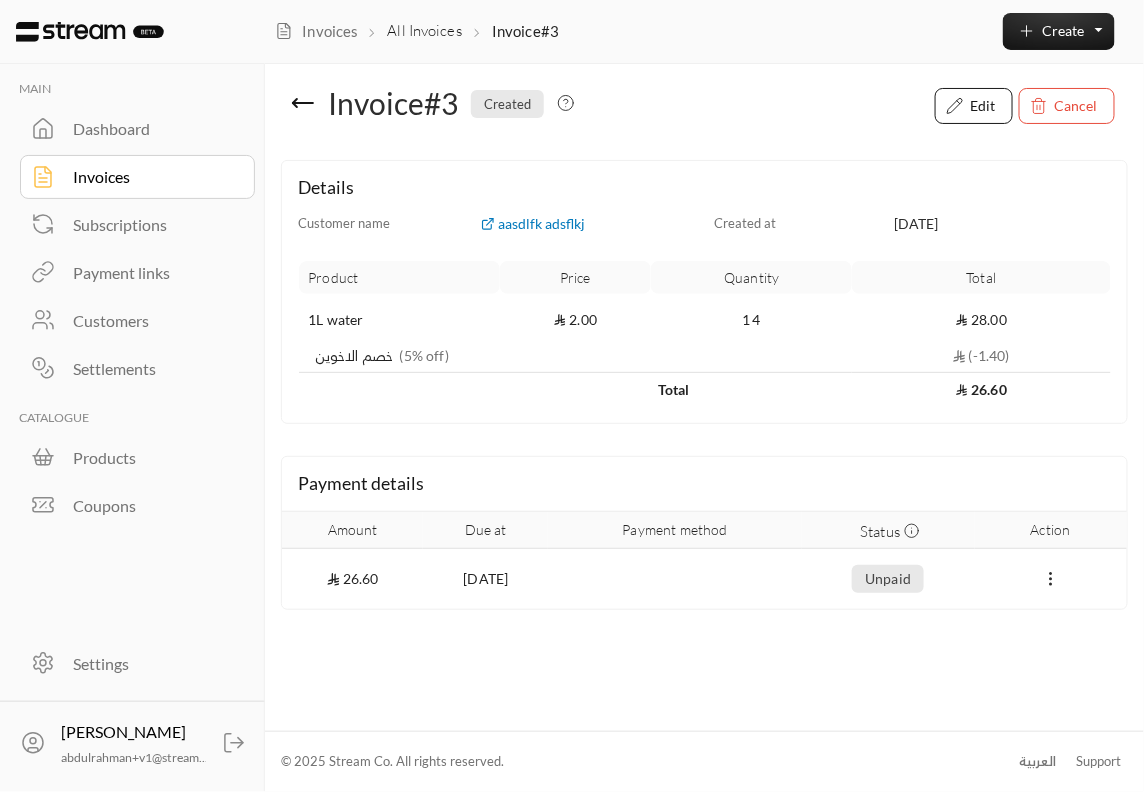 click on "Details" at bounding box center (705, 196) 